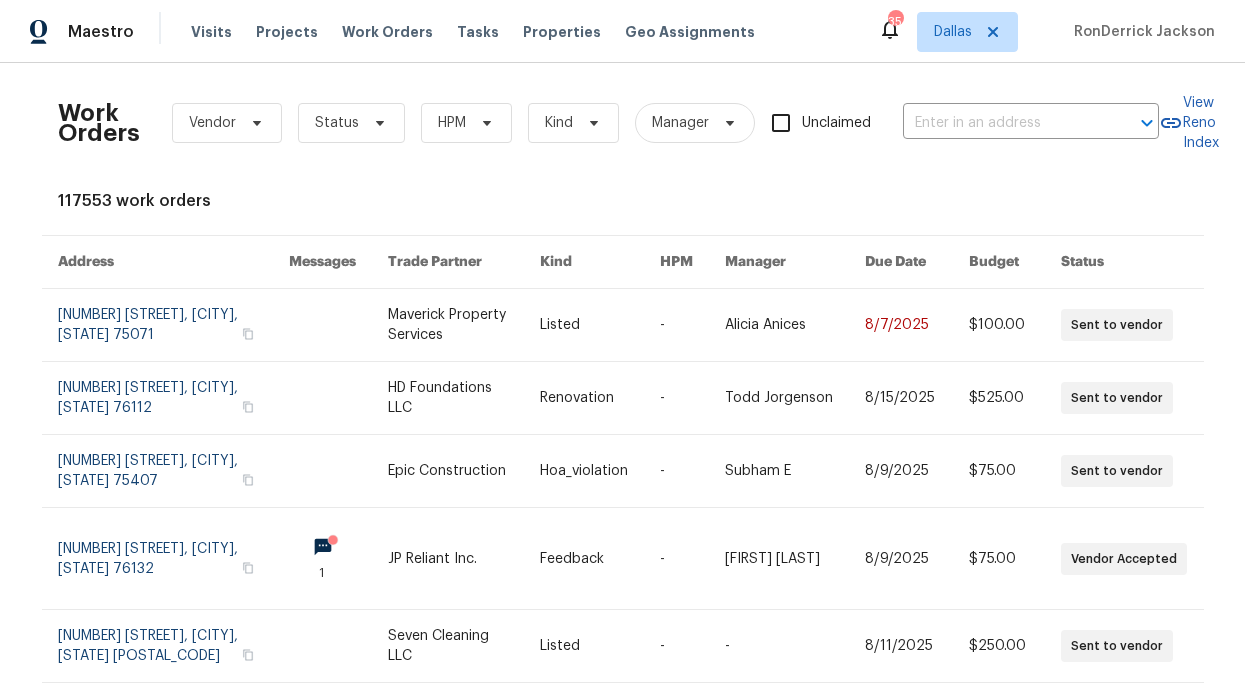 scroll, scrollTop: 0, scrollLeft: 0, axis: both 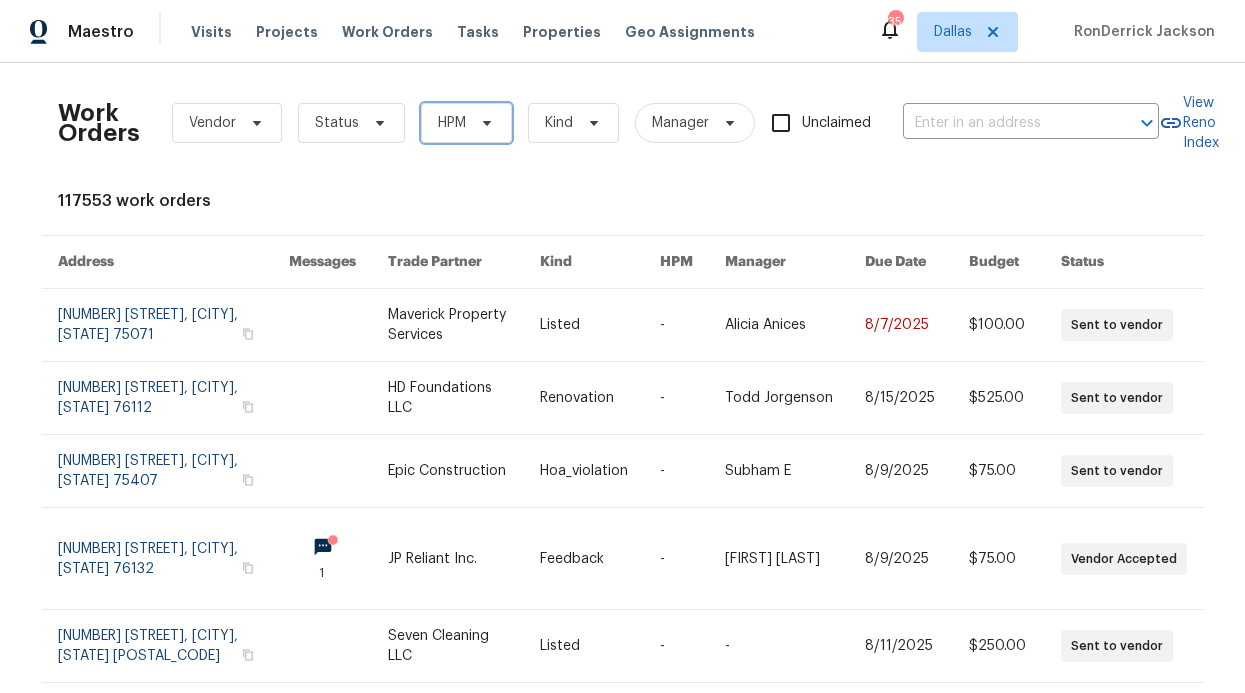 click on "HPM" at bounding box center [466, 123] 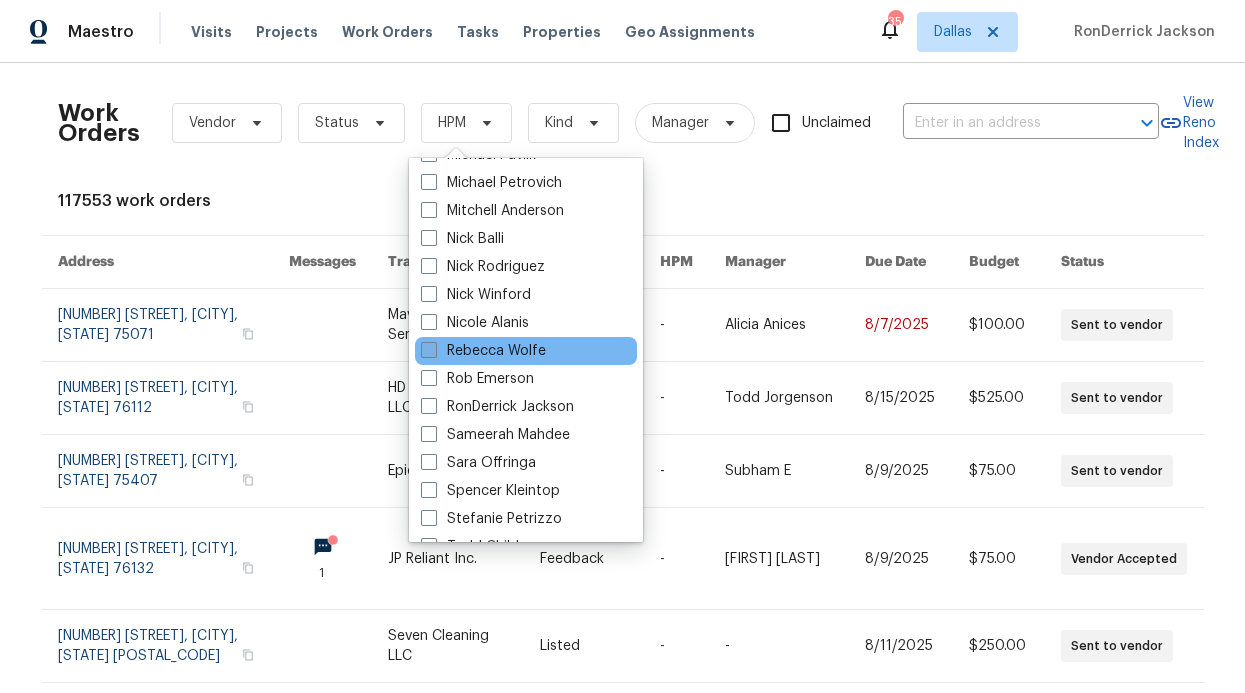 scroll, scrollTop: 952, scrollLeft: 0, axis: vertical 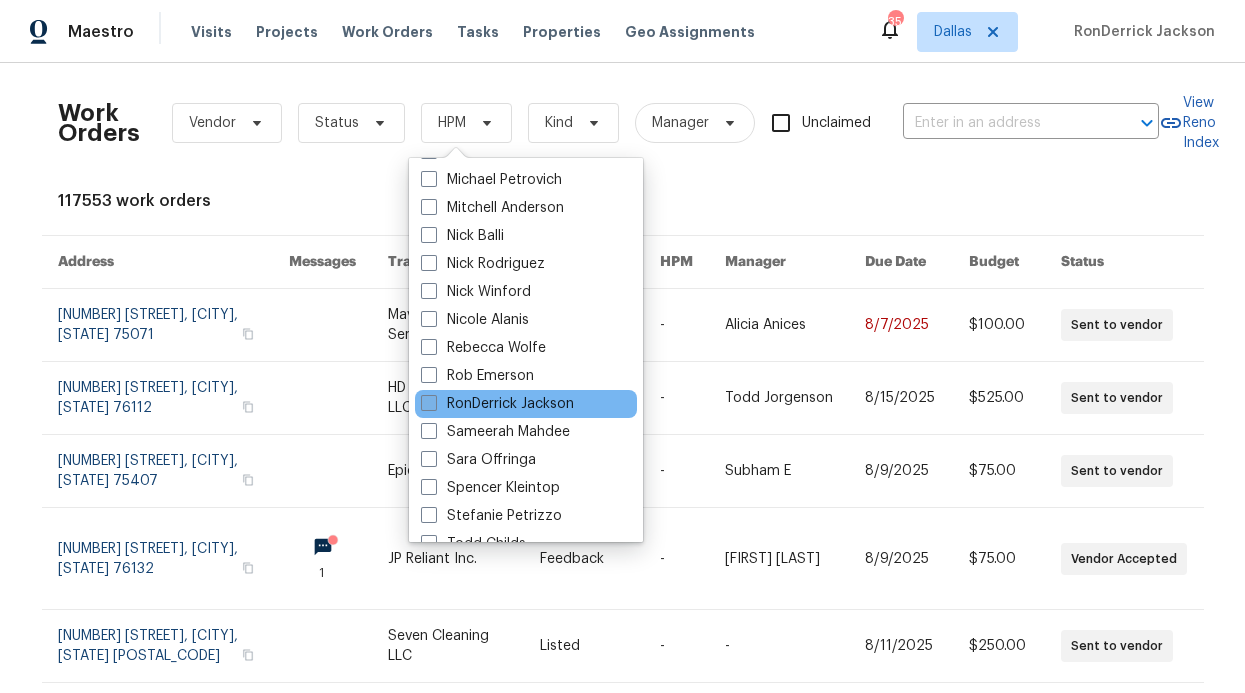 click on "RonDerrick Jackson" at bounding box center [497, 404] 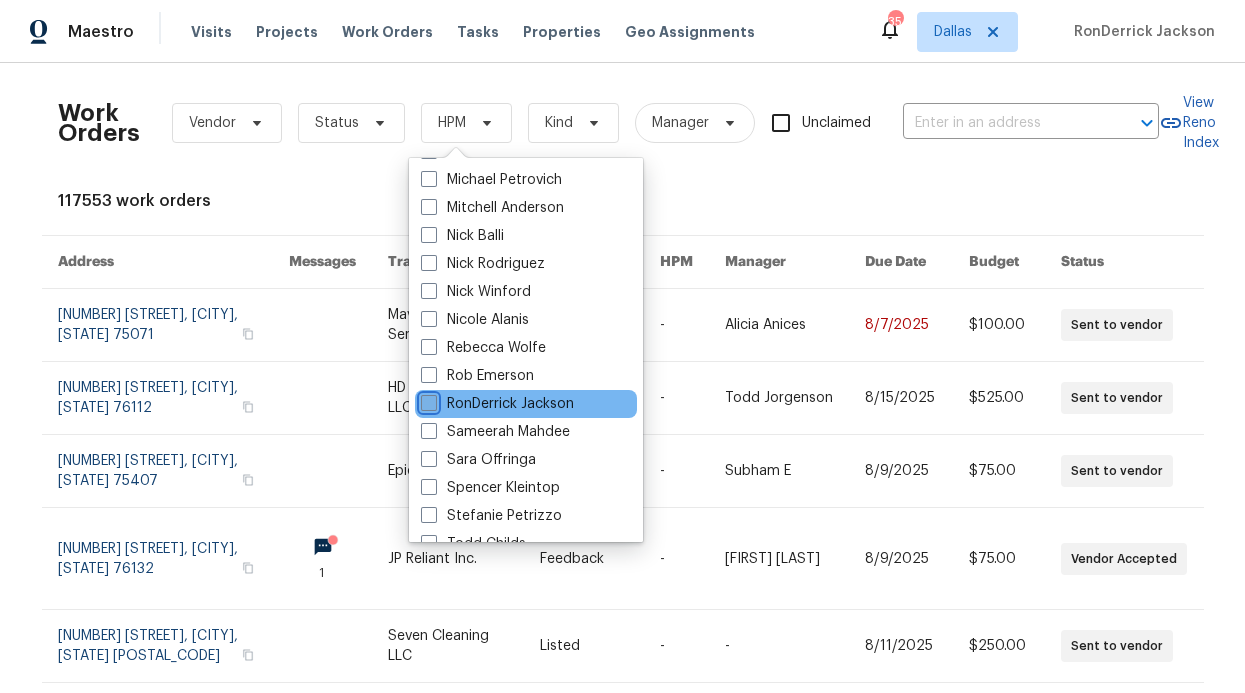 click on "RonDerrick Jackson" at bounding box center (427, 400) 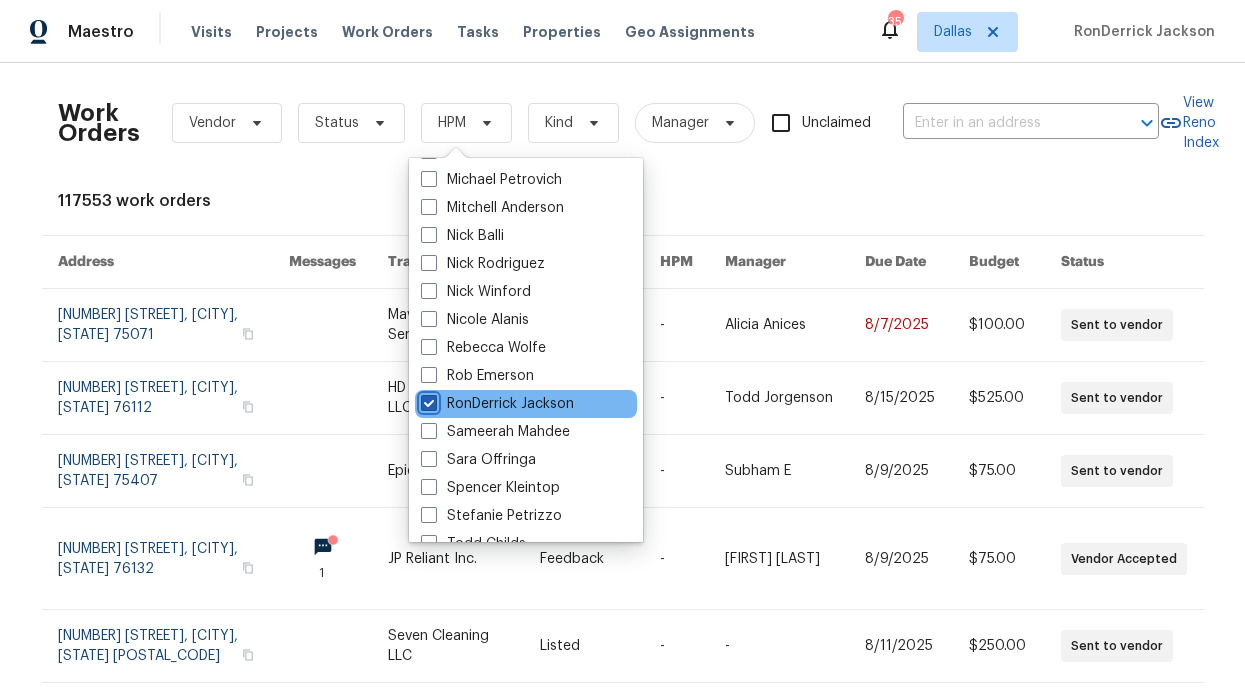 checkbox on "true" 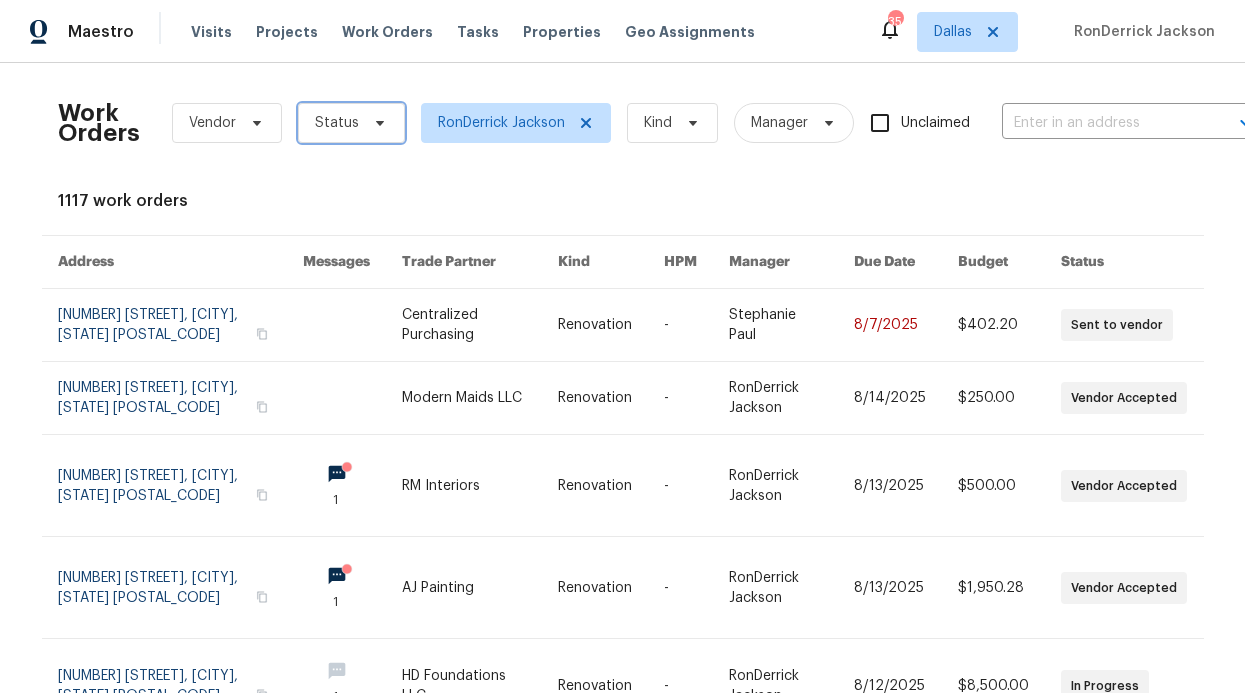 click 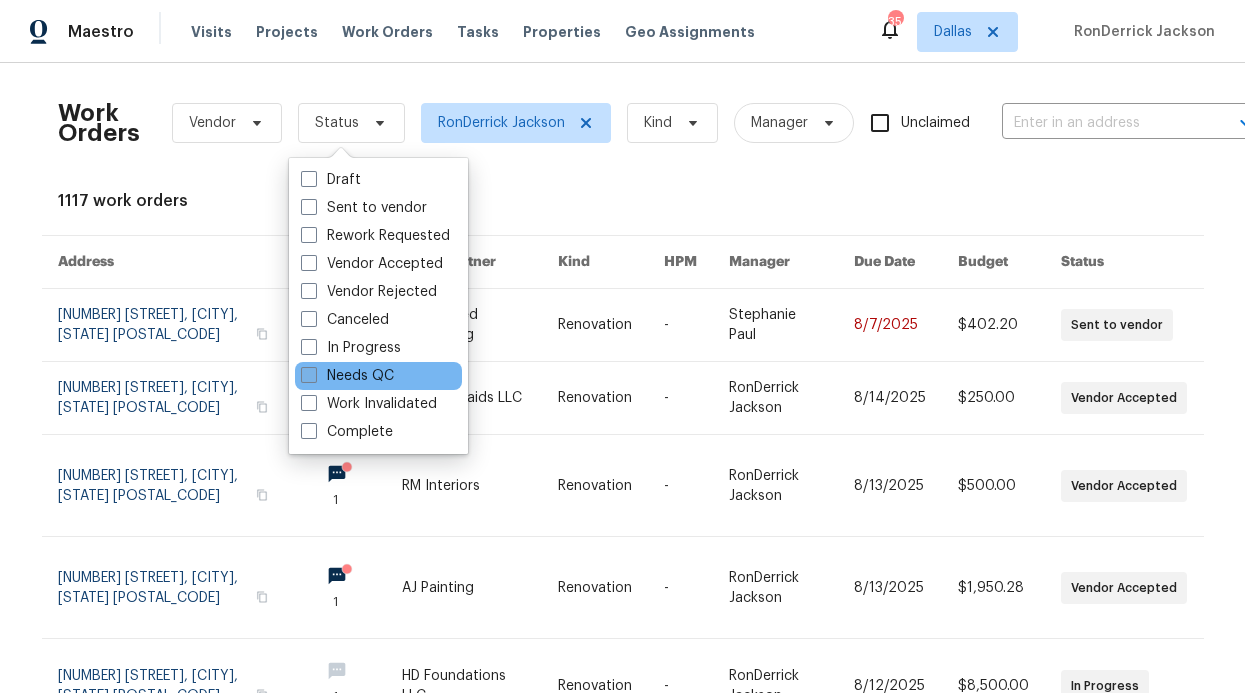click on "Needs QC" at bounding box center (347, 376) 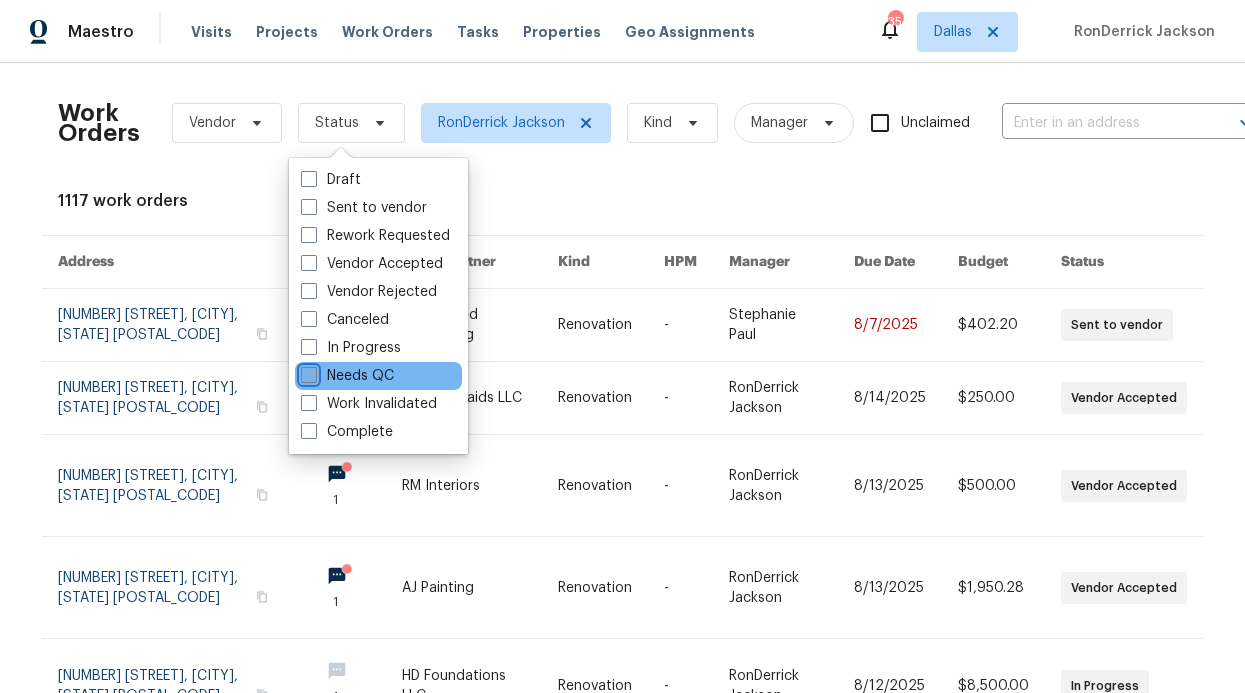 click on "Needs QC" at bounding box center (307, 372) 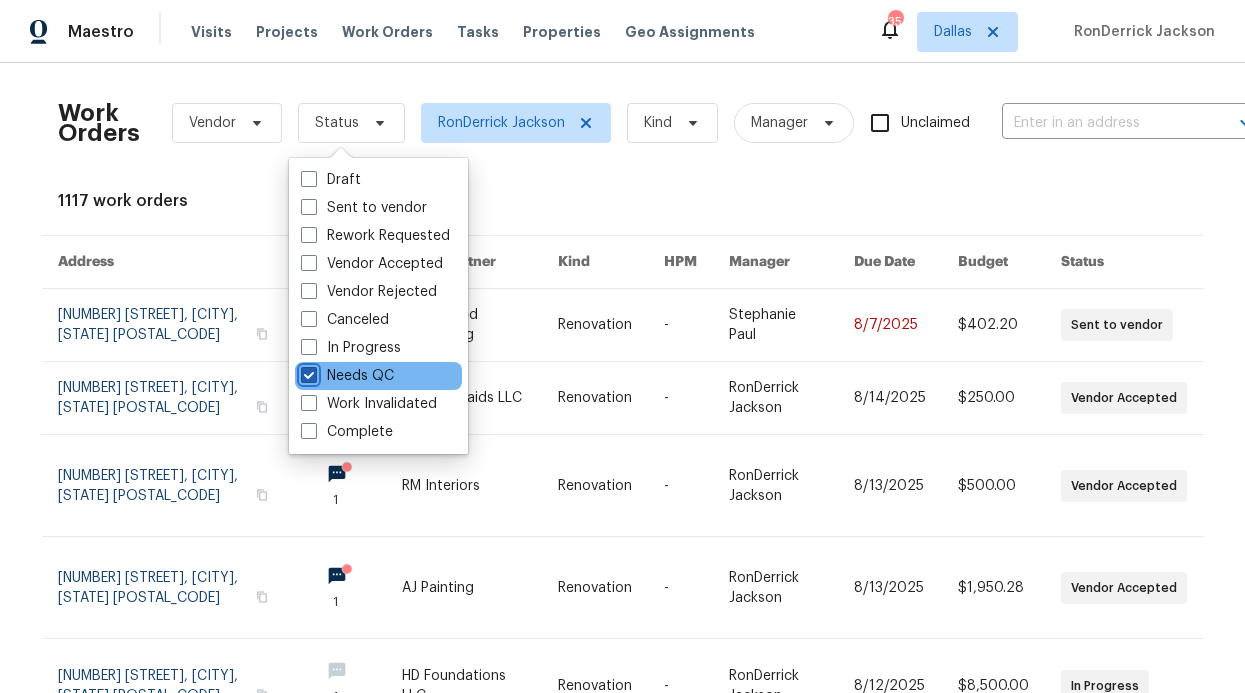 checkbox on "true" 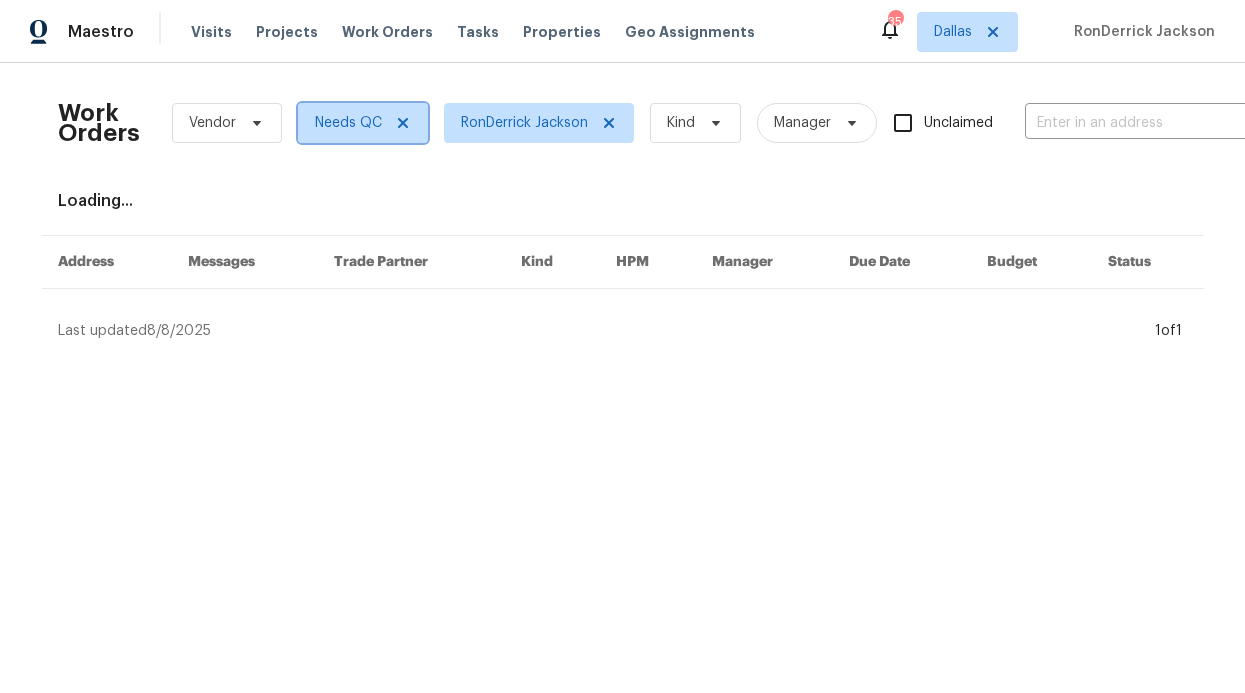 click 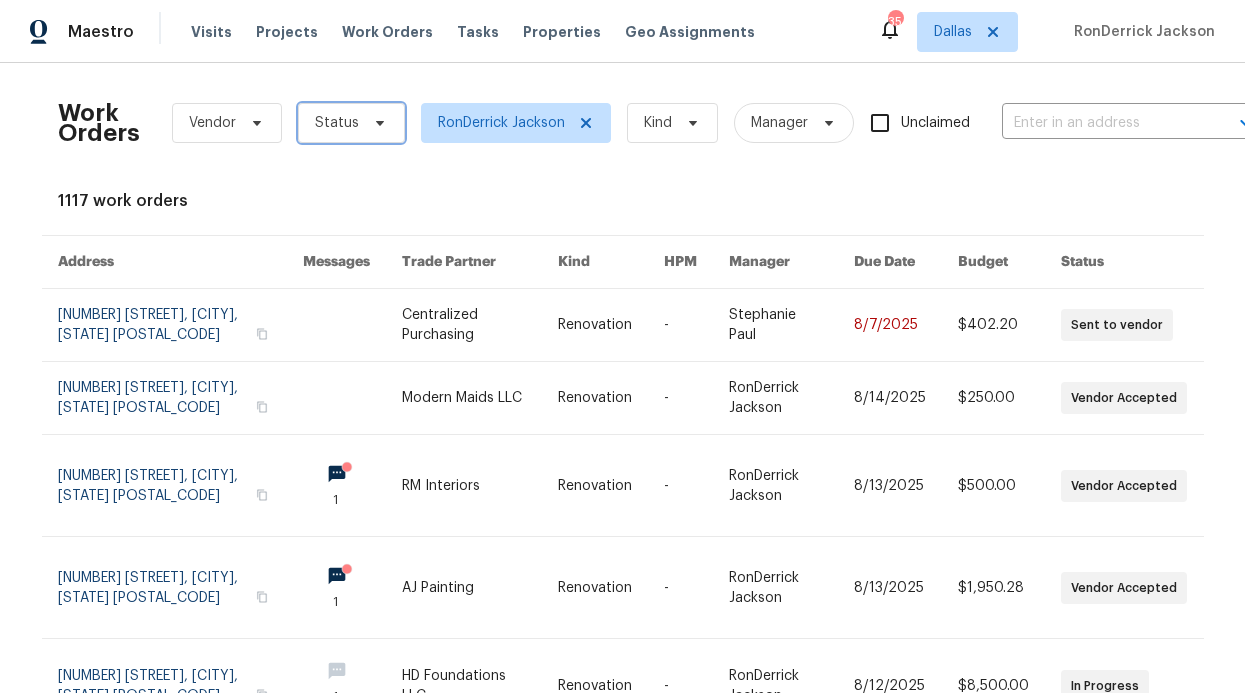click 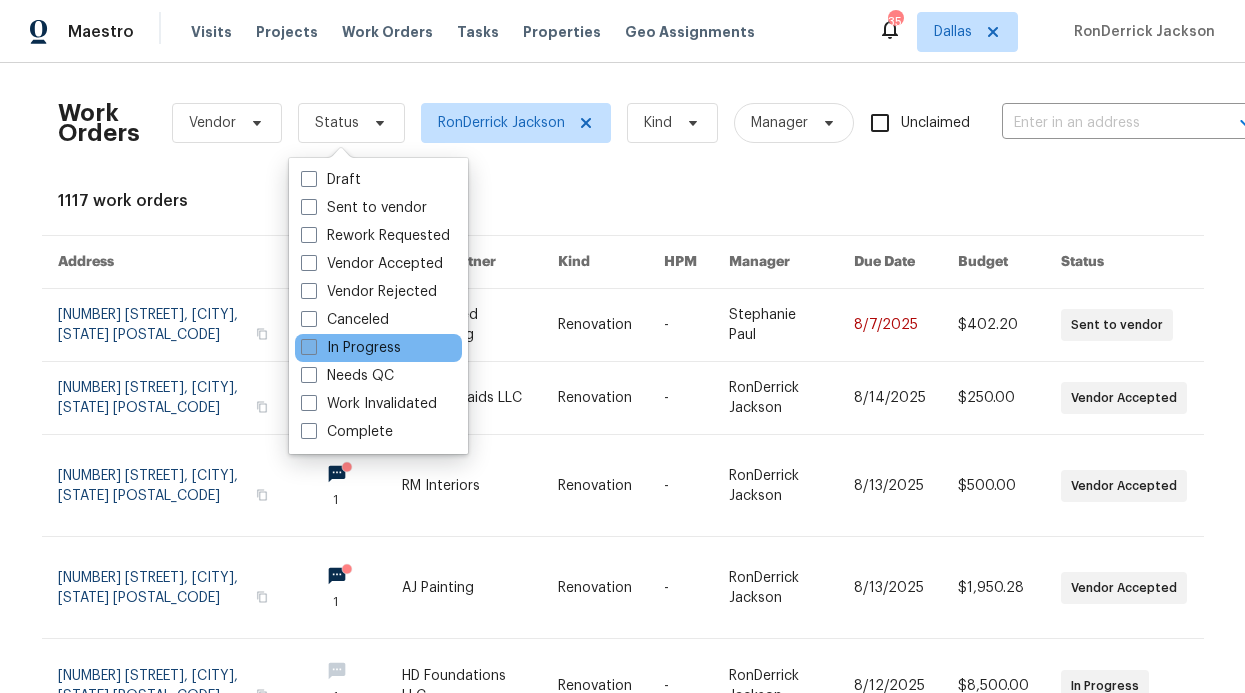 click on "In Progress" at bounding box center [351, 348] 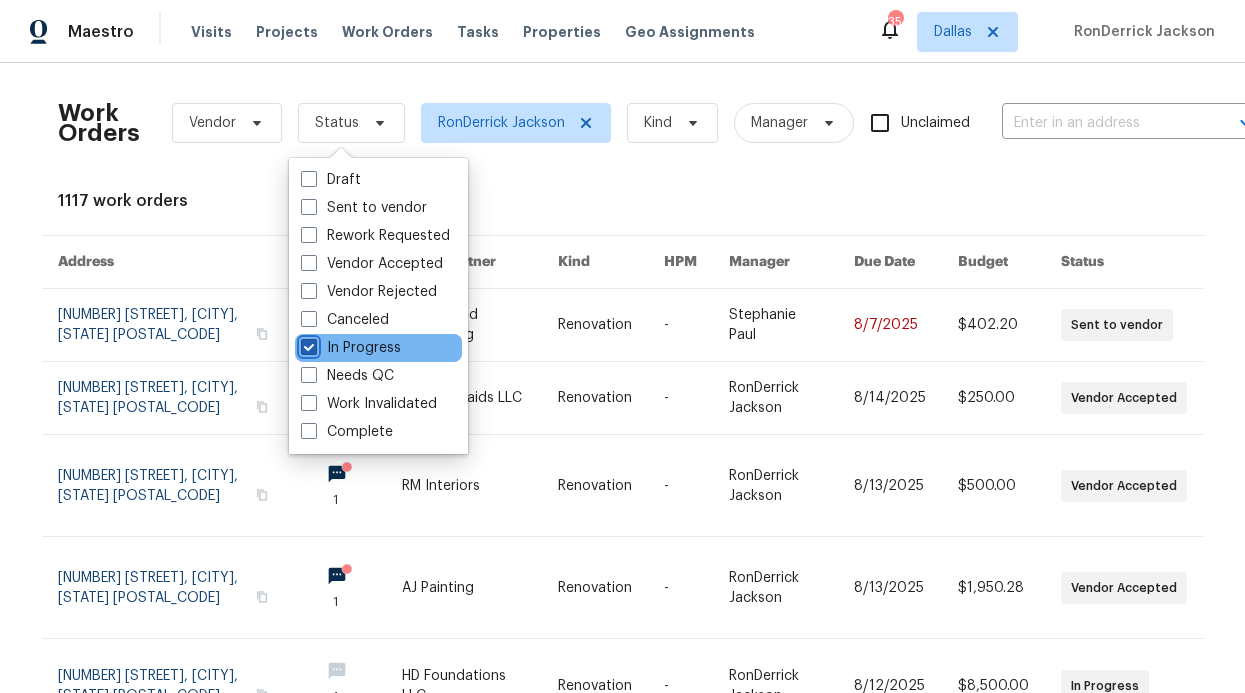 checkbox on "true" 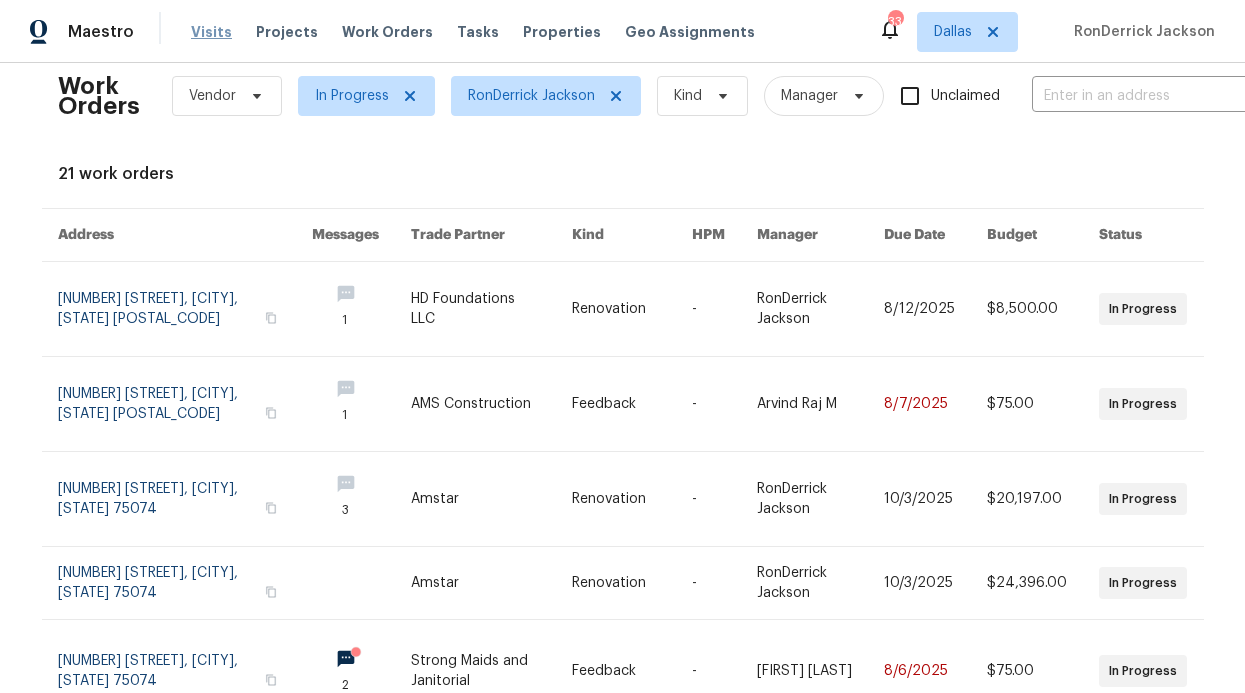 scroll, scrollTop: 0, scrollLeft: 0, axis: both 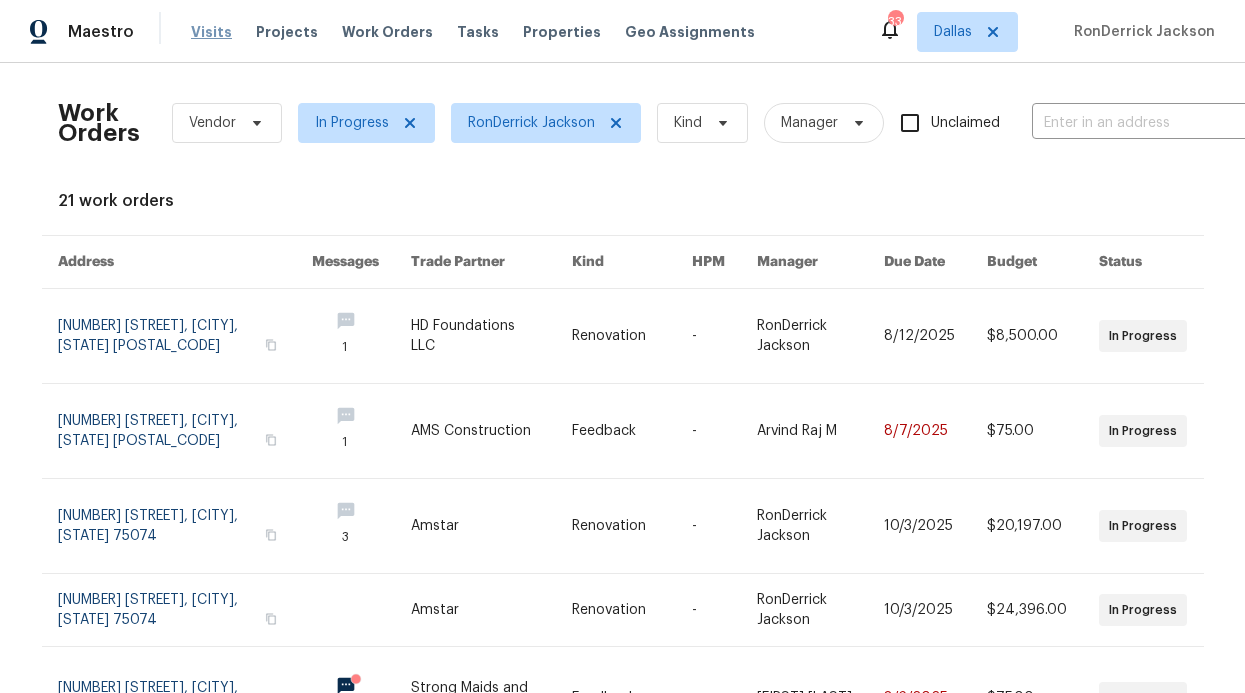 click on "Visits" at bounding box center (211, 32) 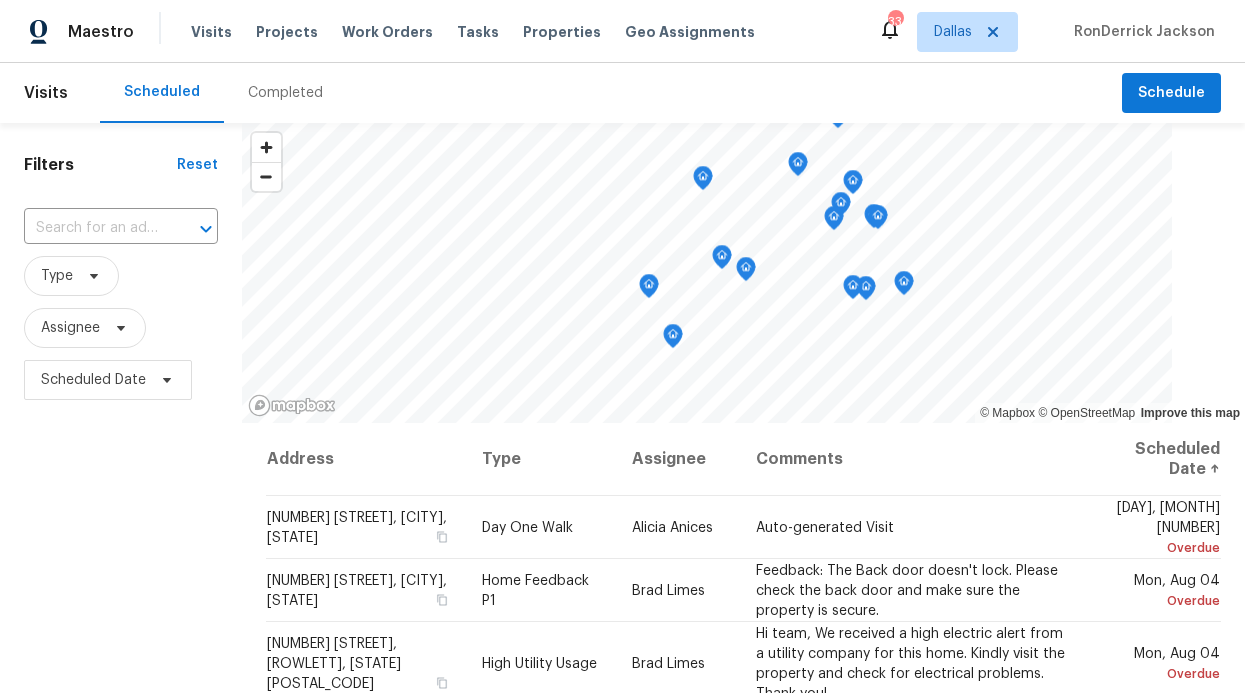 click on "Assignee" at bounding box center (121, 328) 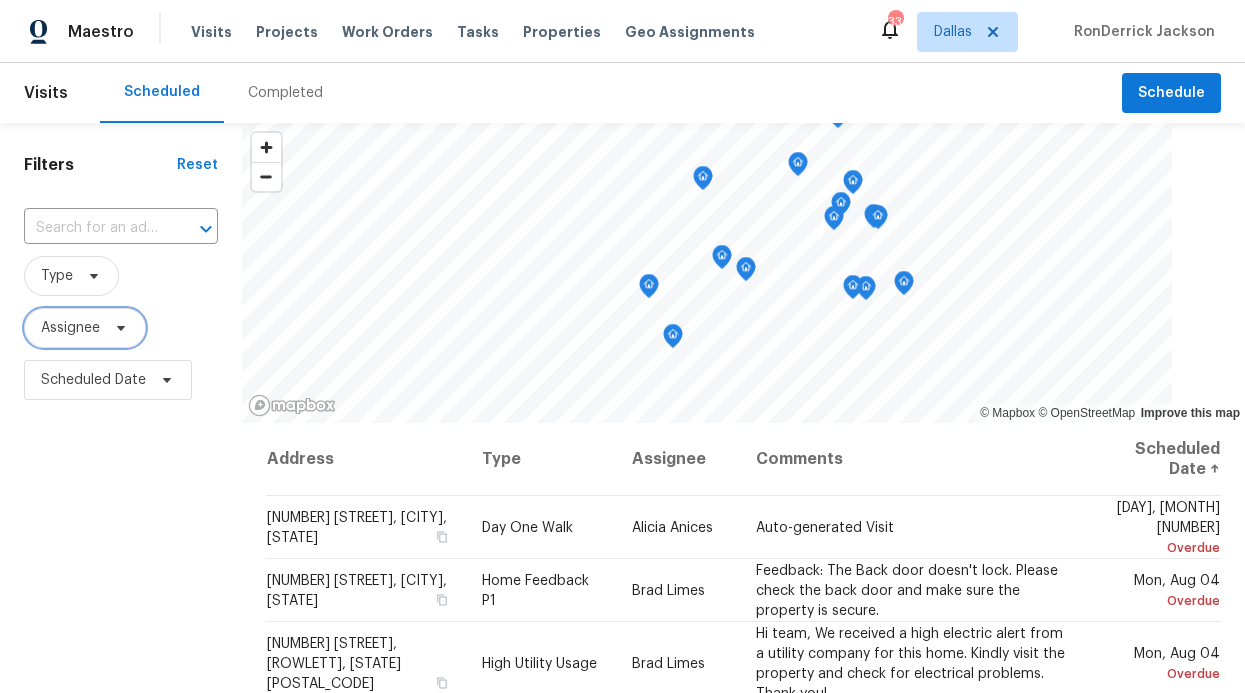click on "Assignee" at bounding box center (85, 328) 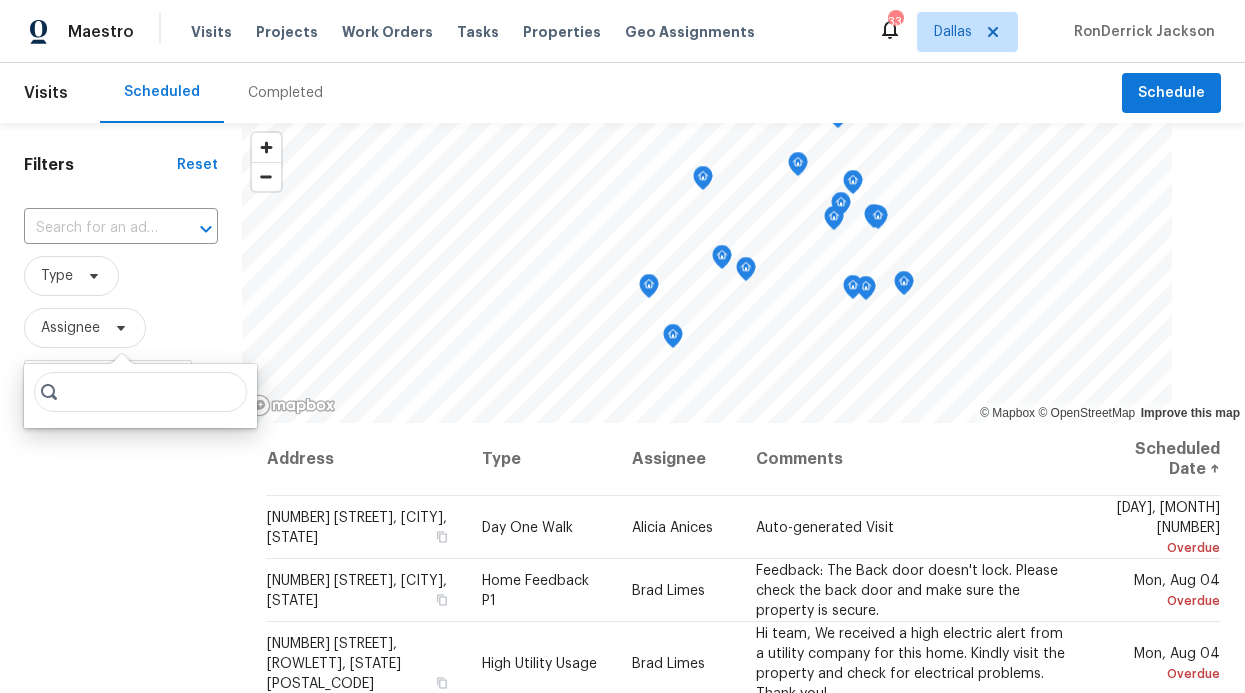 click at bounding box center (140, 392) 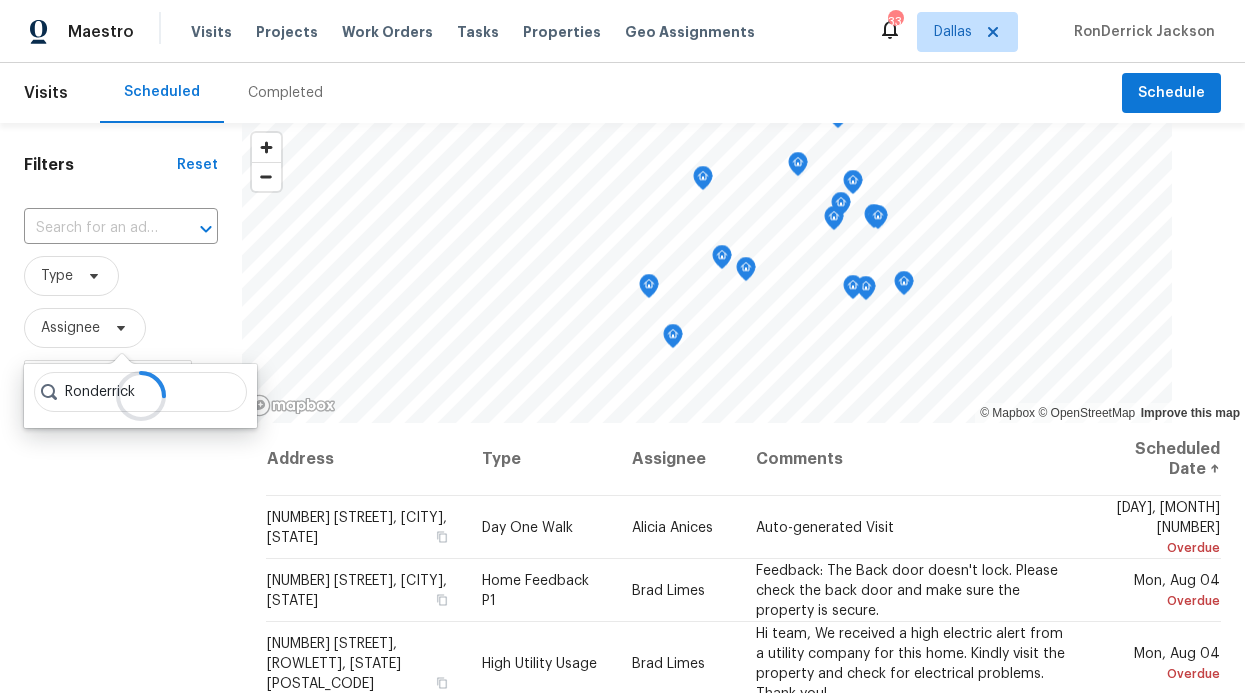 type on "Ronderrick" 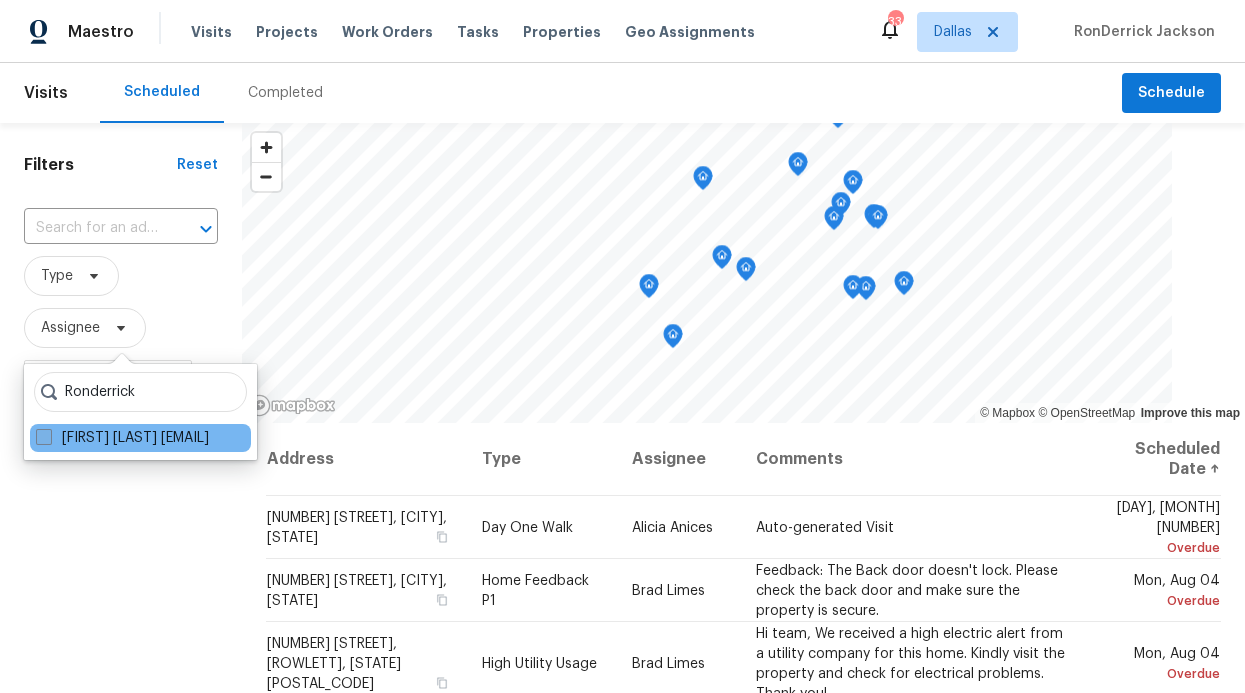 click on "[FIRST] [LAST]
[EMAIL]" at bounding box center [122, 438] 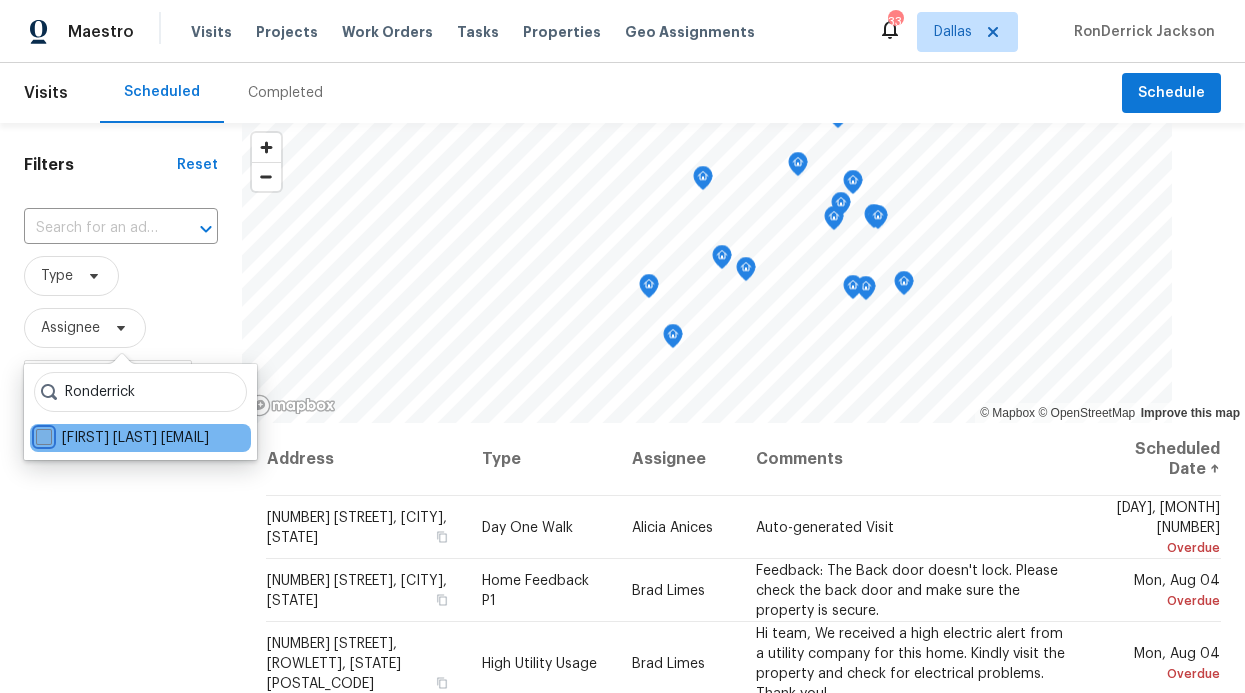 click on "[FIRST] [LAST]
[EMAIL]" at bounding box center [42, 434] 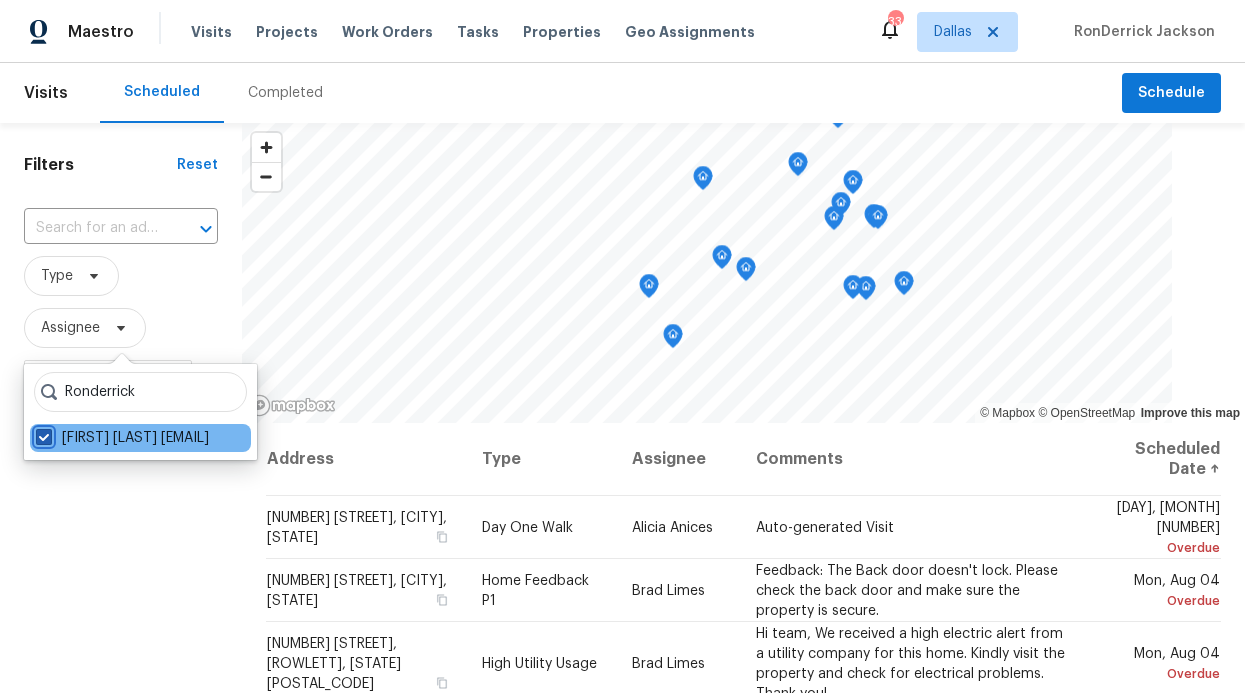checkbox on "true" 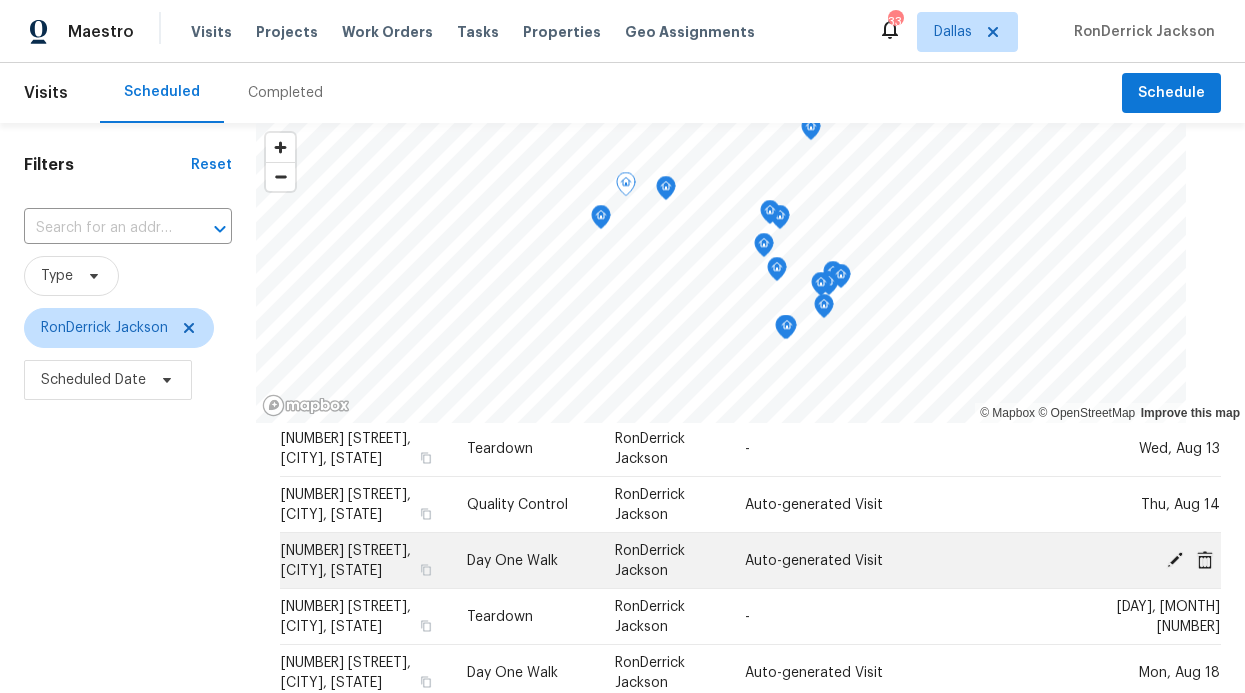 scroll, scrollTop: 823, scrollLeft: 0, axis: vertical 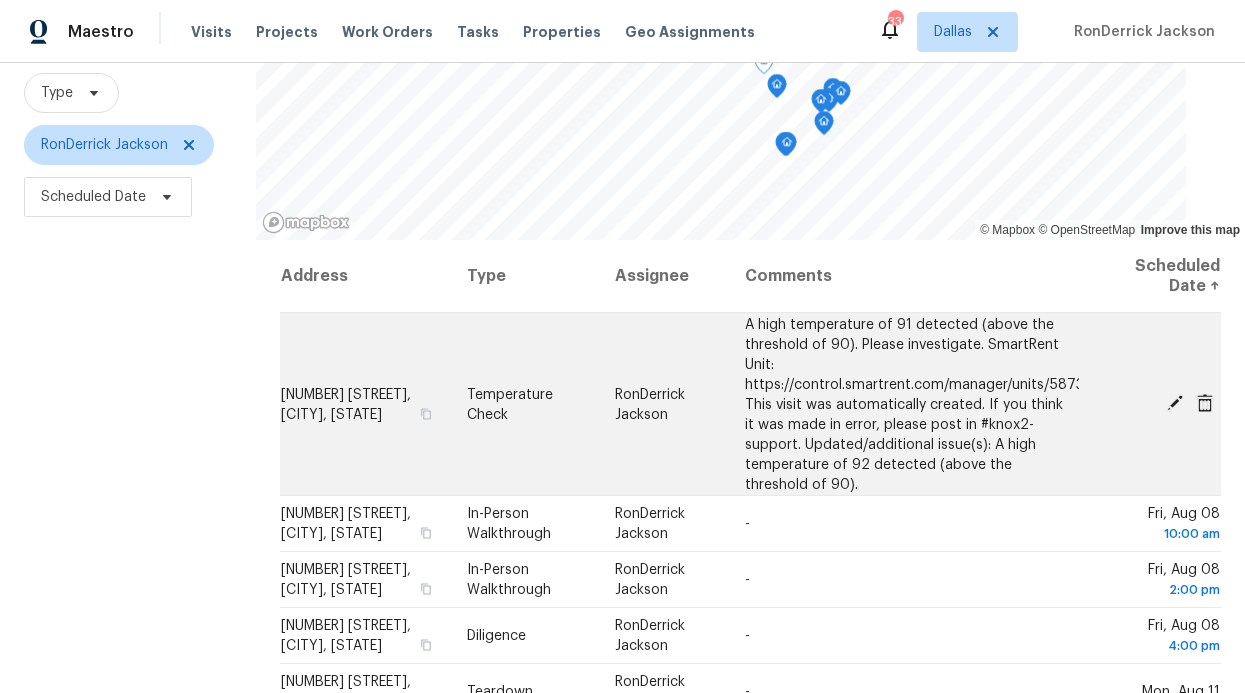 click on "[NUMBER] [STREET], [CITY], [STATE]" at bounding box center (346, 404) 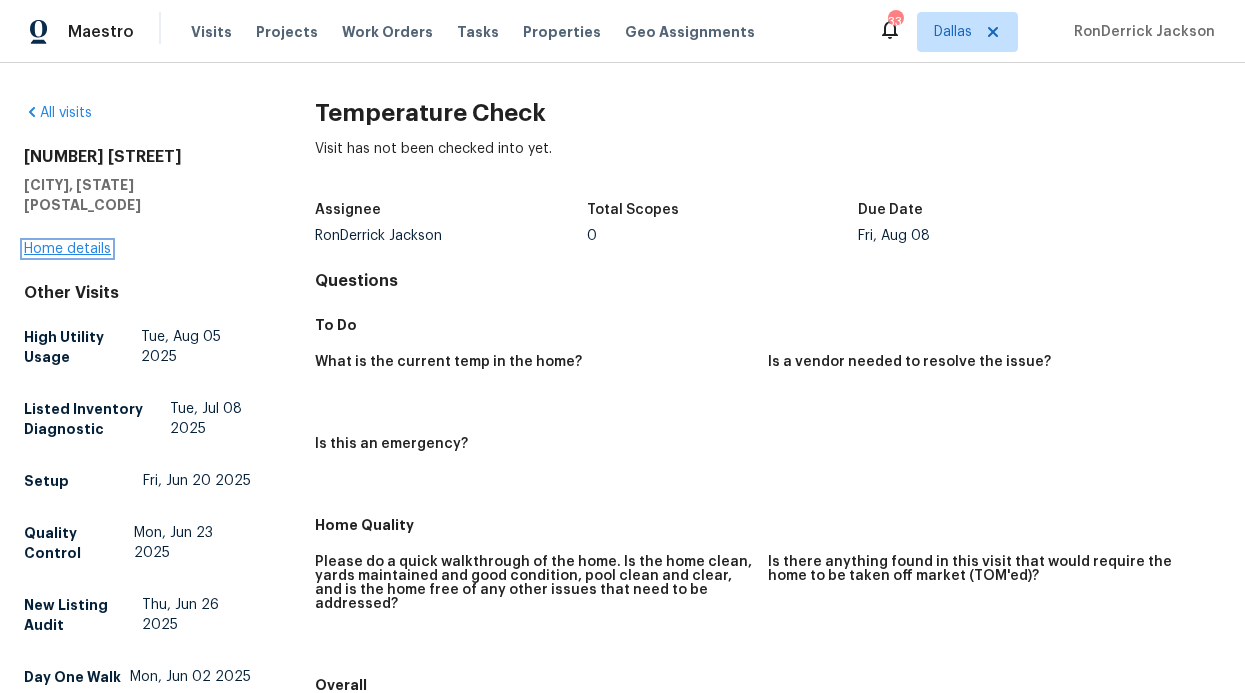 click on "Home details" at bounding box center (67, 249) 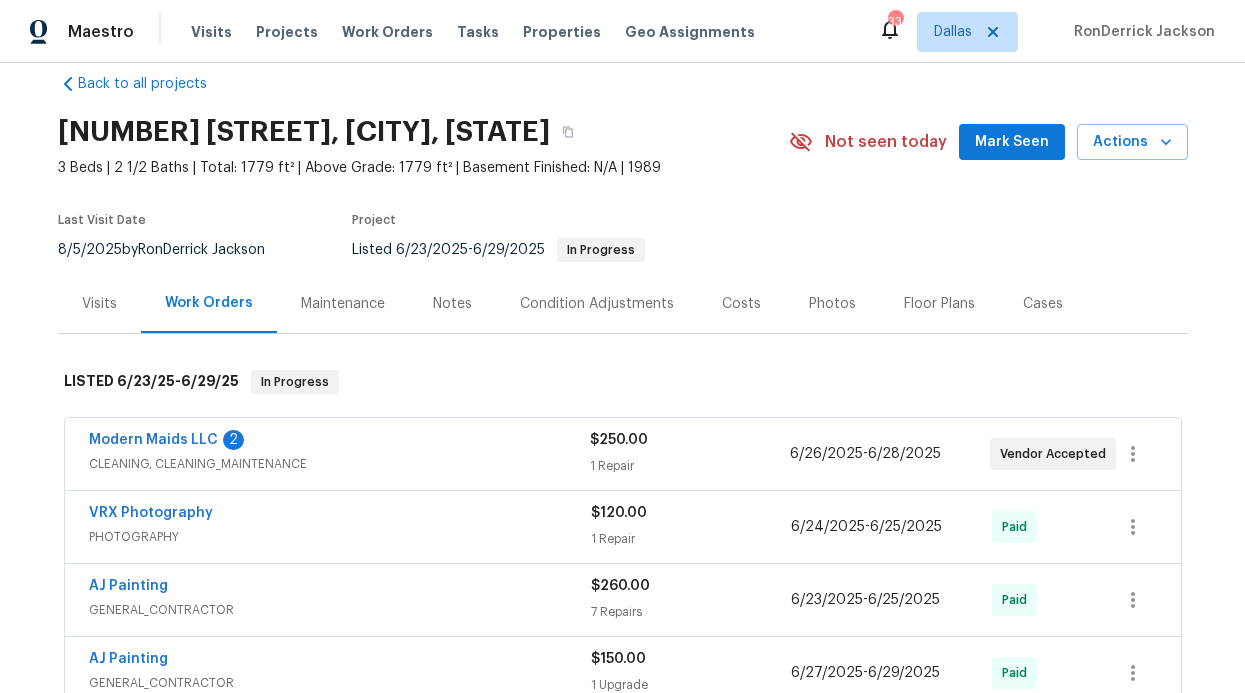 scroll, scrollTop: 36, scrollLeft: 0, axis: vertical 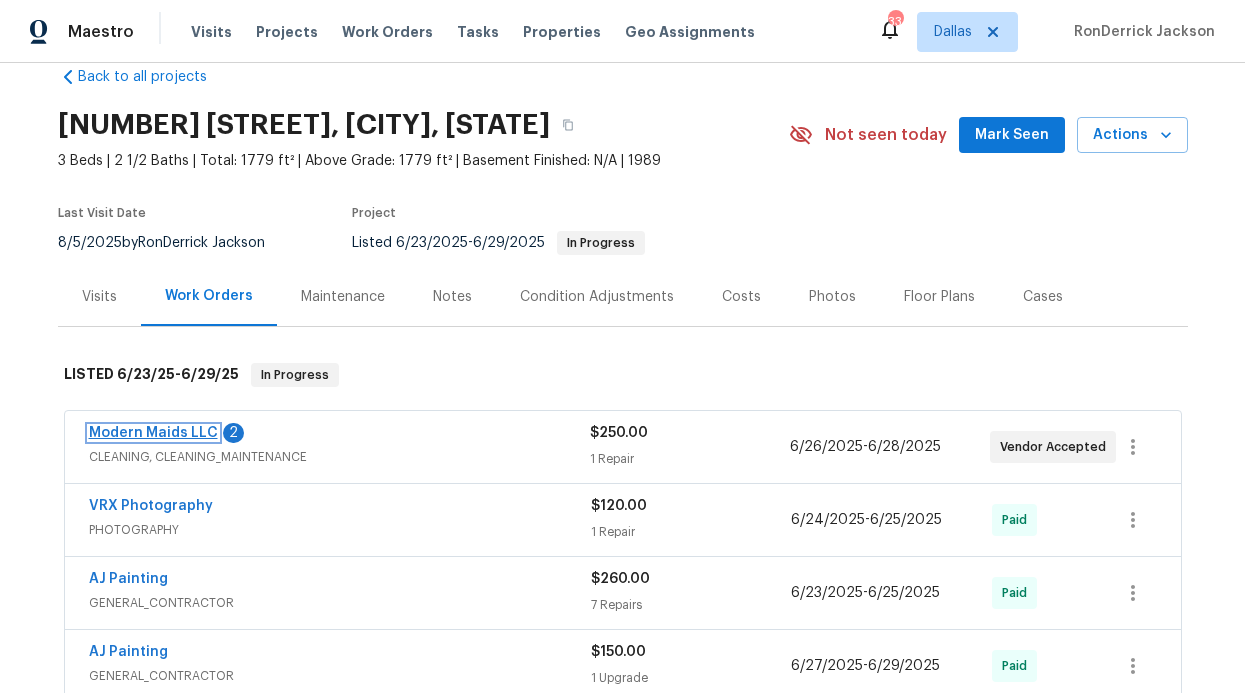 click on "Modern Maids LLC" at bounding box center (153, 433) 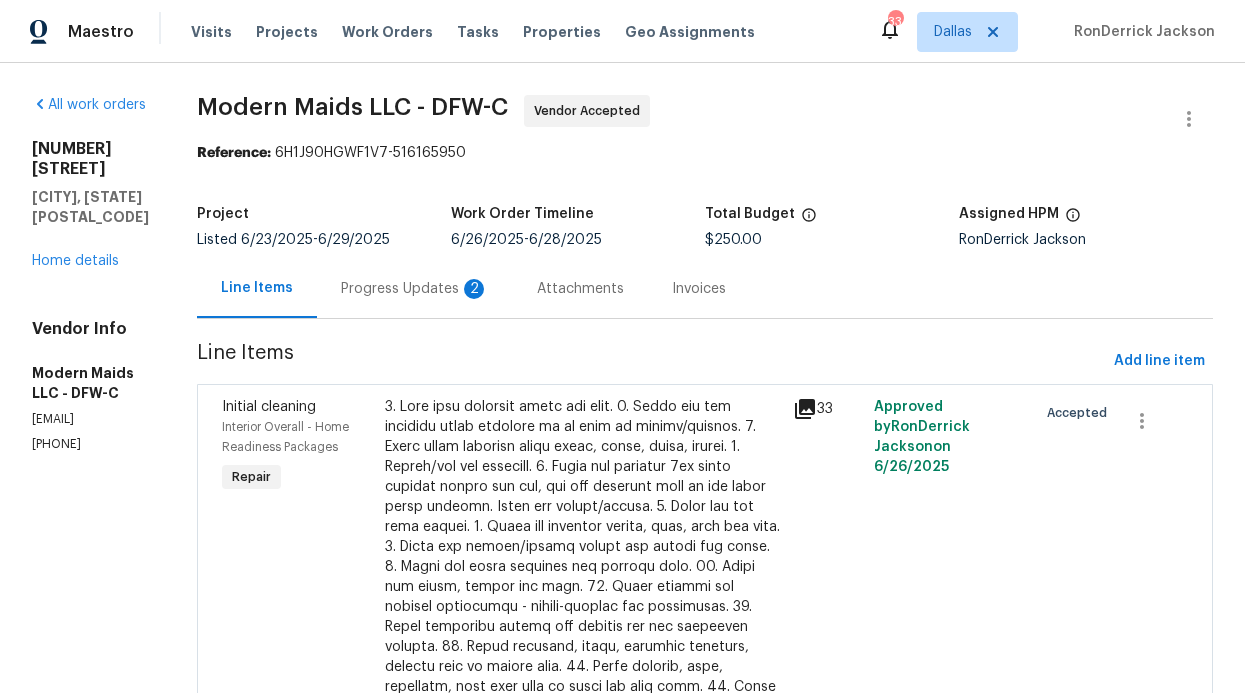 click on "Progress Updates 2" at bounding box center [415, 288] 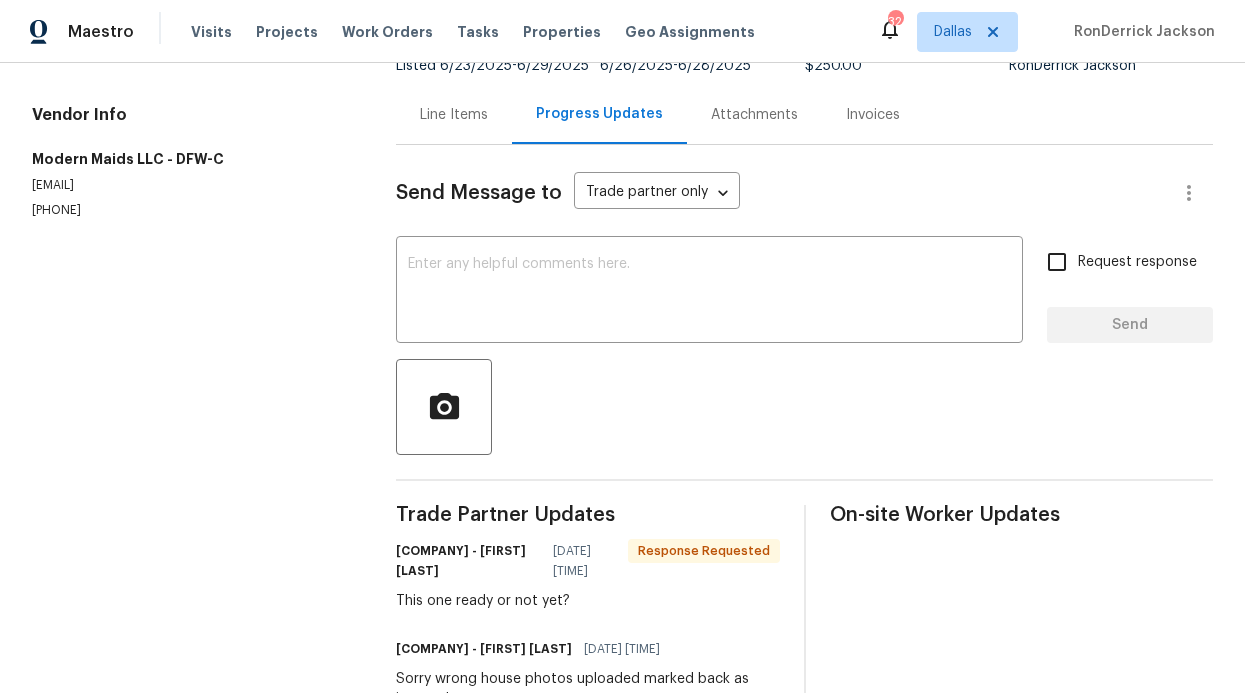 scroll, scrollTop: 0, scrollLeft: 0, axis: both 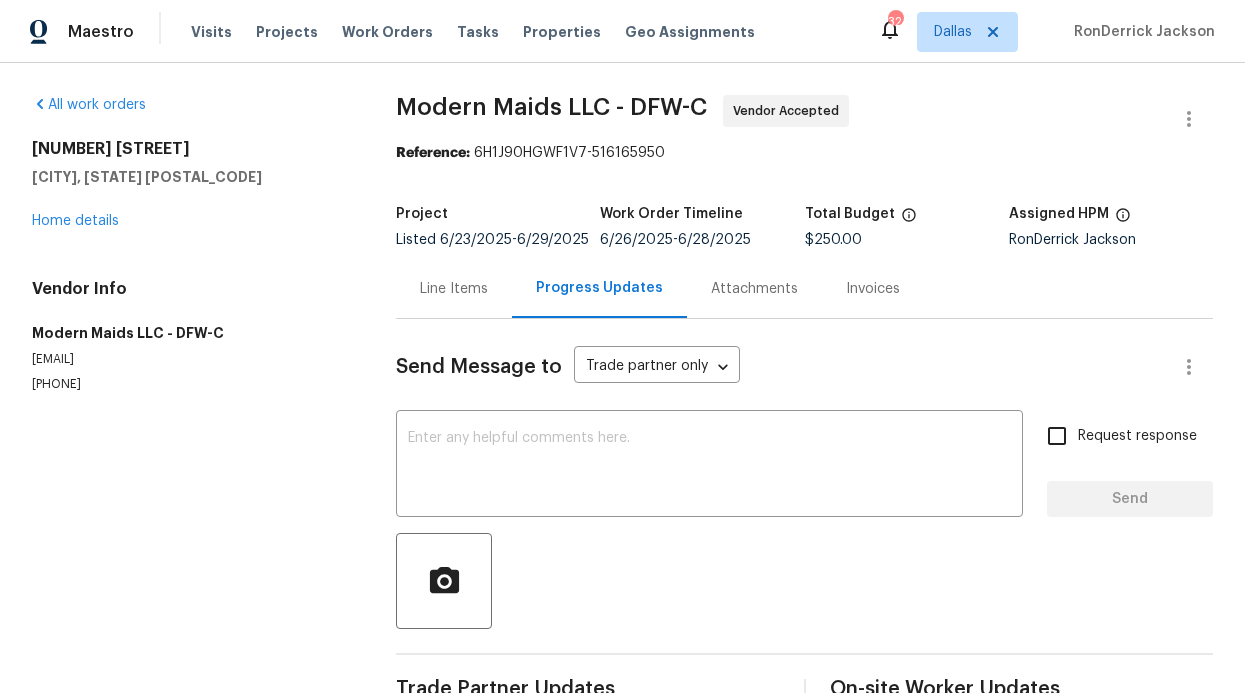click on "[NUMBER] [STREET] [CITY], [STATE] [POSTAL_CODE] [GENERAL_TERM]" at bounding box center (190, 185) 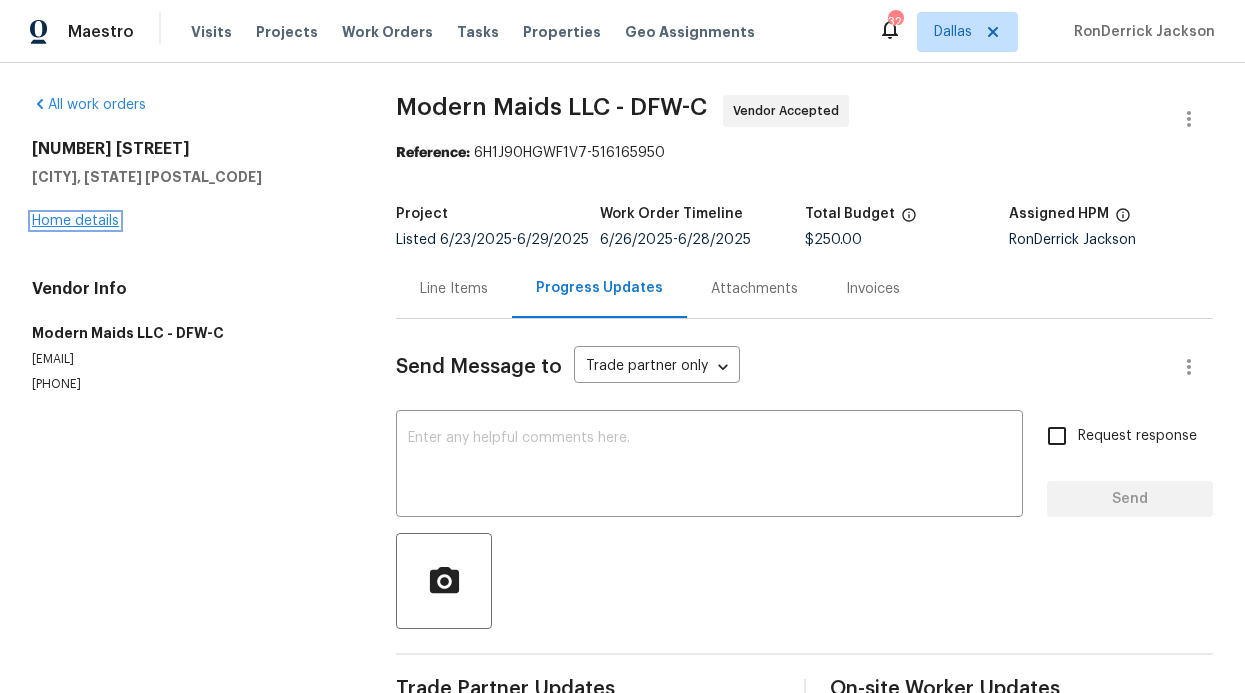 click on "Home details" at bounding box center (75, 221) 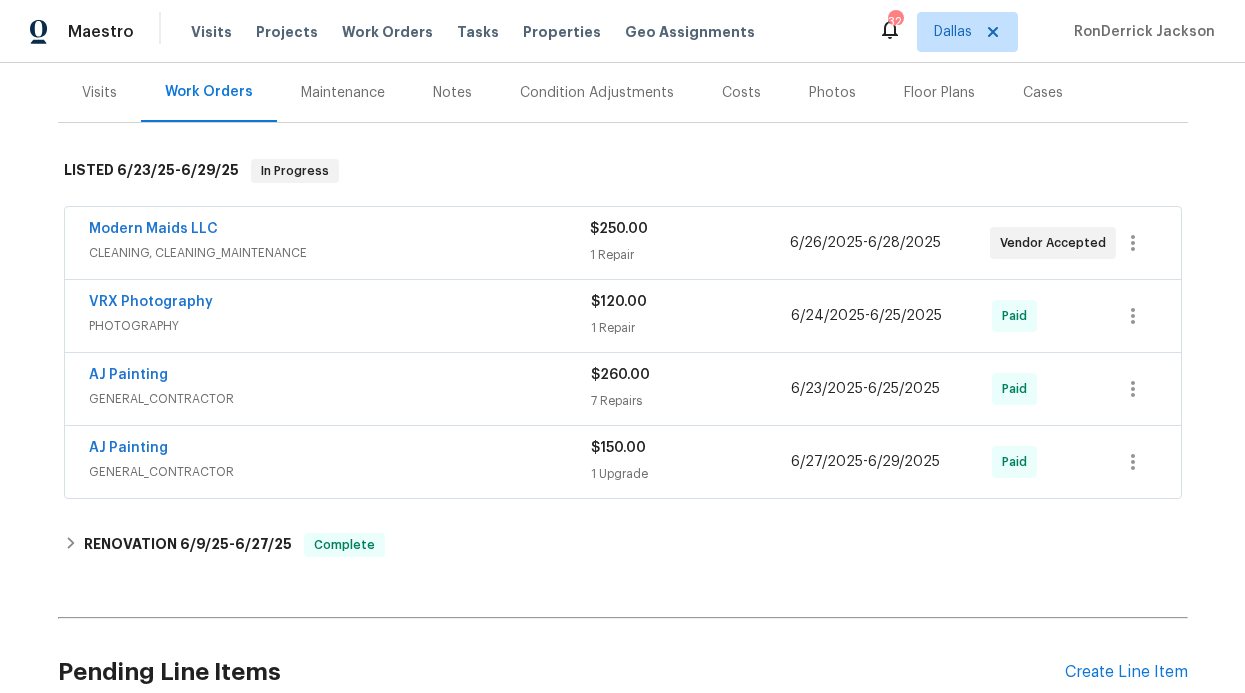 scroll, scrollTop: 225, scrollLeft: 0, axis: vertical 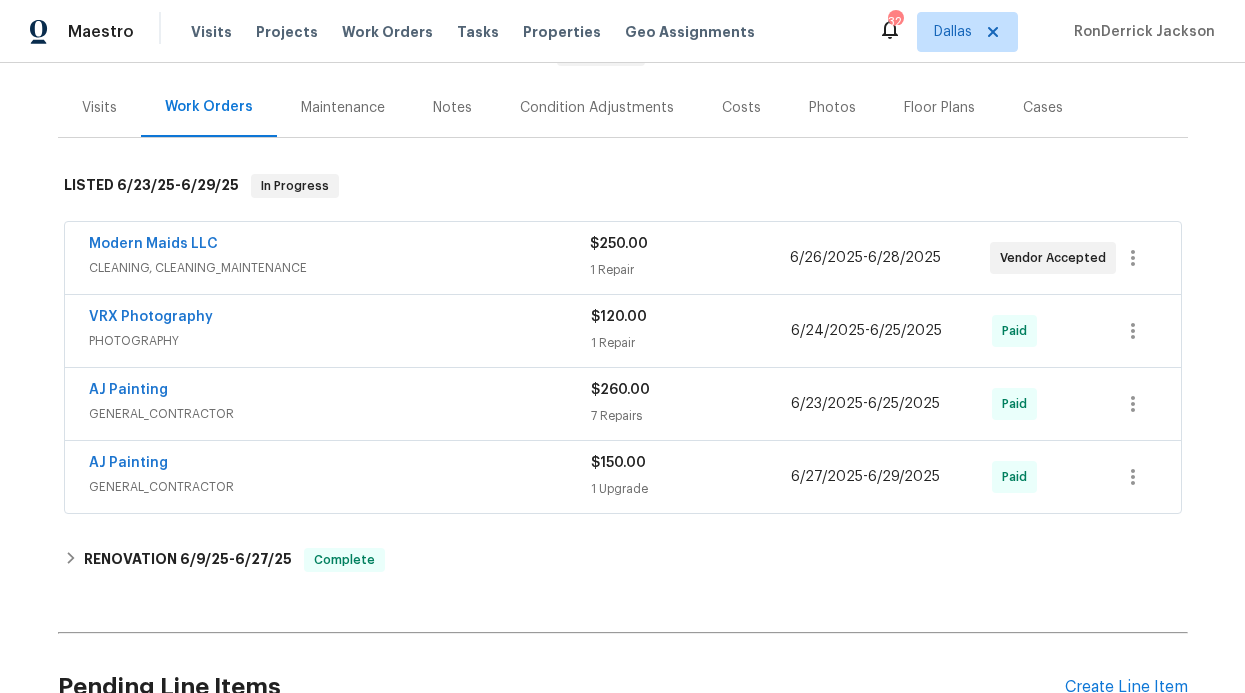 click on "Modern Maids LLC" at bounding box center [153, 244] 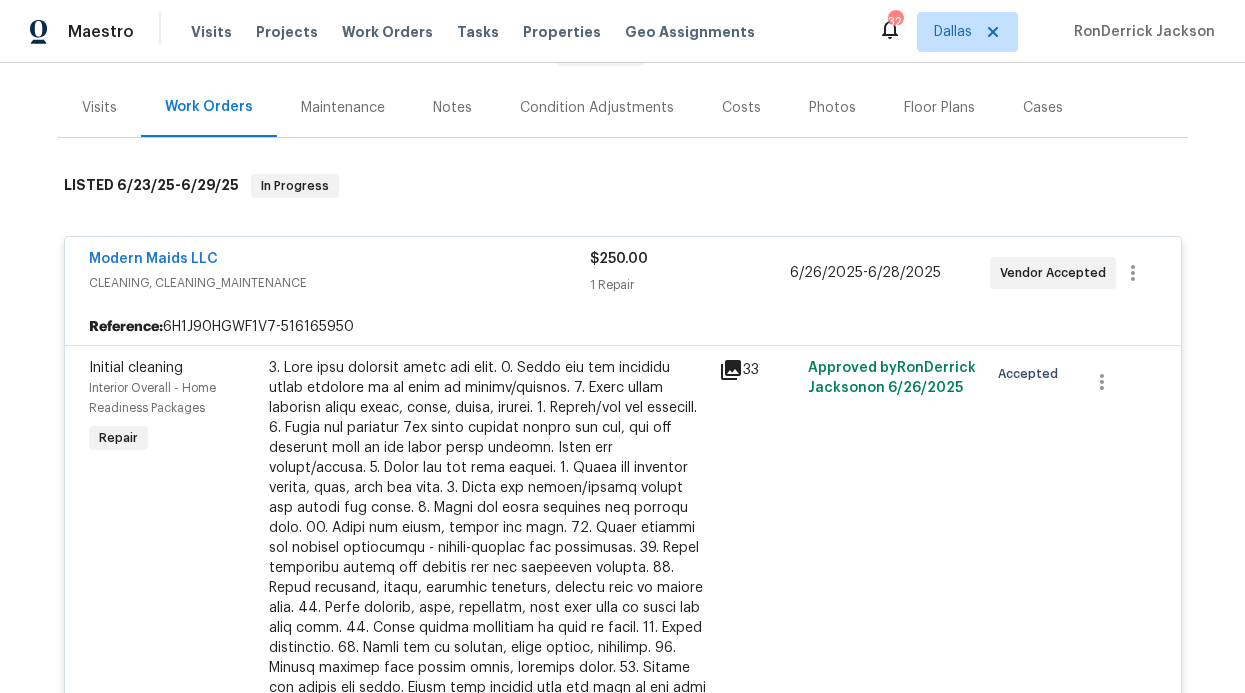 click on "Modern Maids LLC" at bounding box center (153, 259) 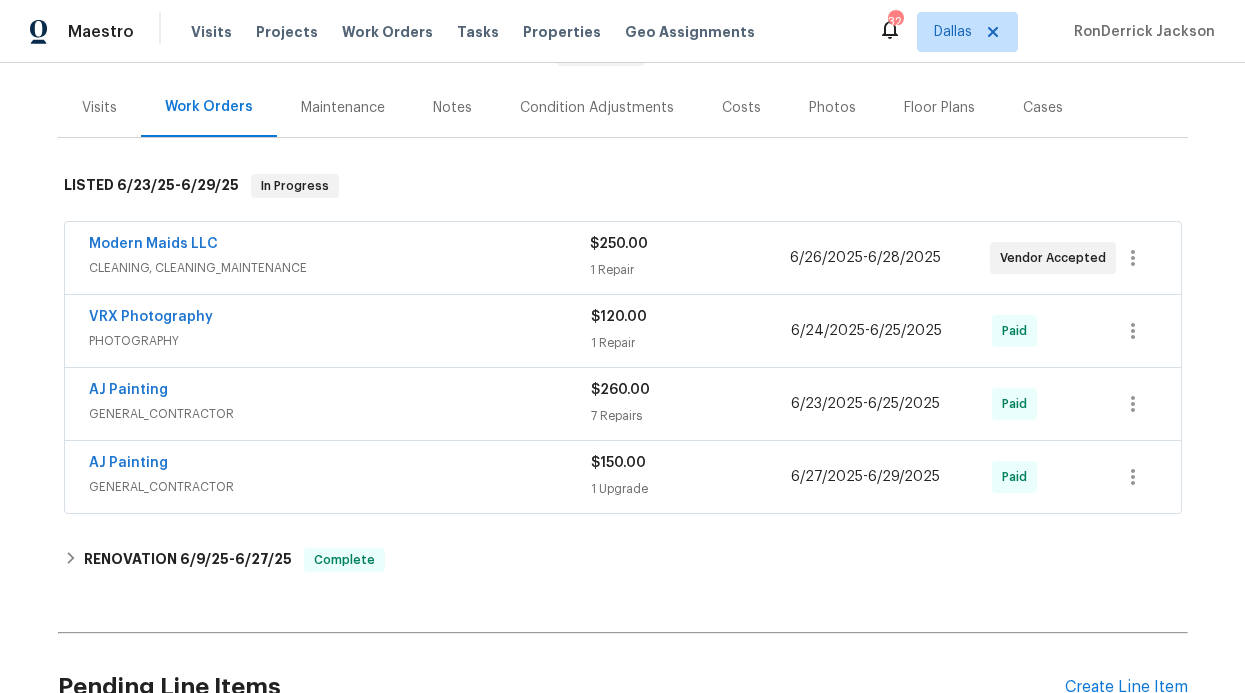 click on "CLEANING, CLEANING_MAINTENANCE" at bounding box center [339, 268] 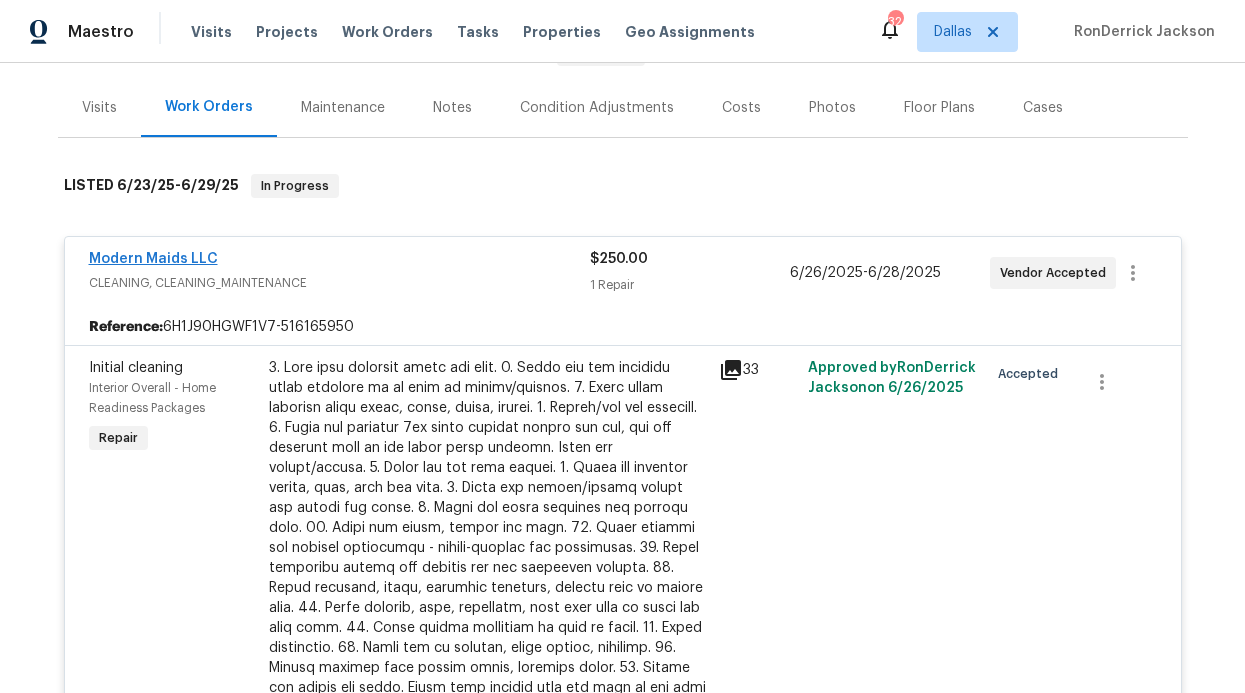 click on "Modern Maids LLC" at bounding box center [153, 259] 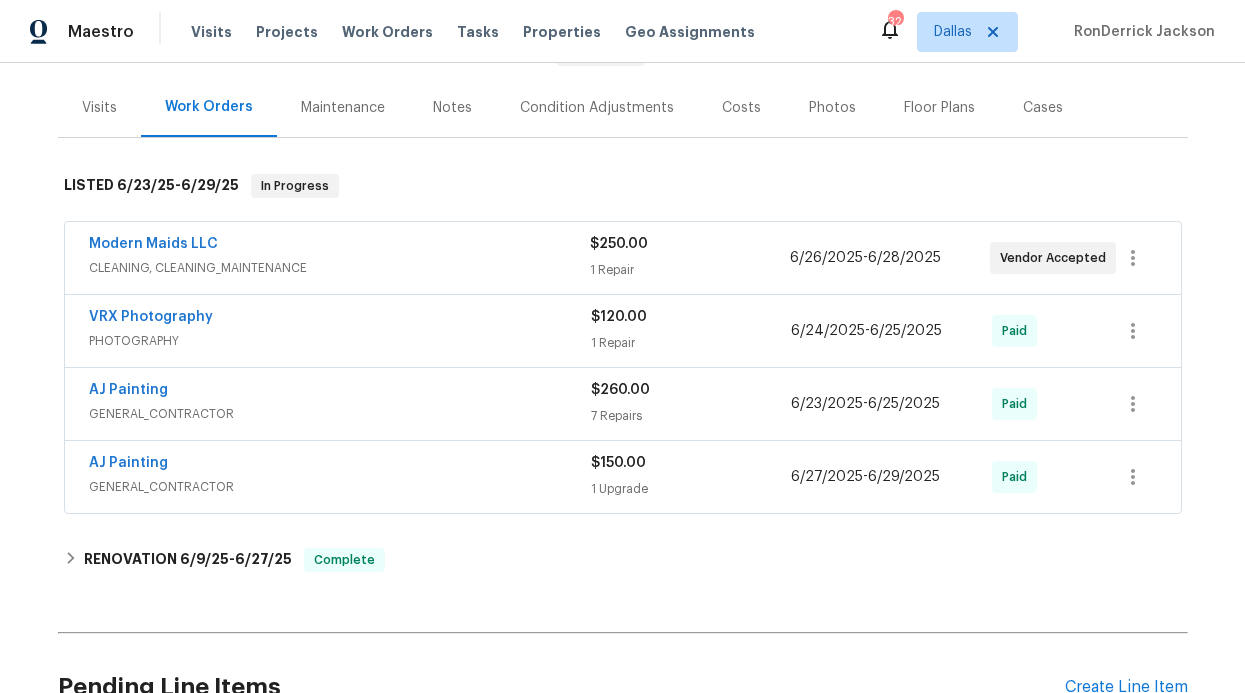 click on "Modern Maids LLC" at bounding box center [153, 244] 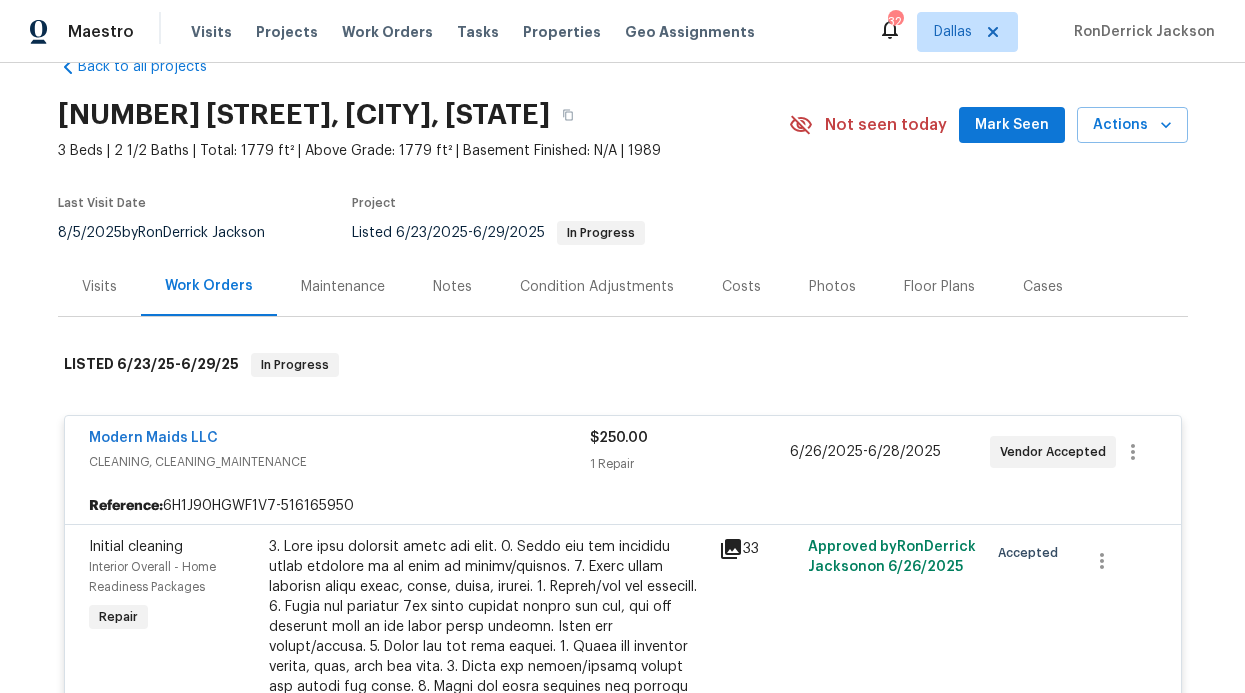 scroll, scrollTop: 62, scrollLeft: 0, axis: vertical 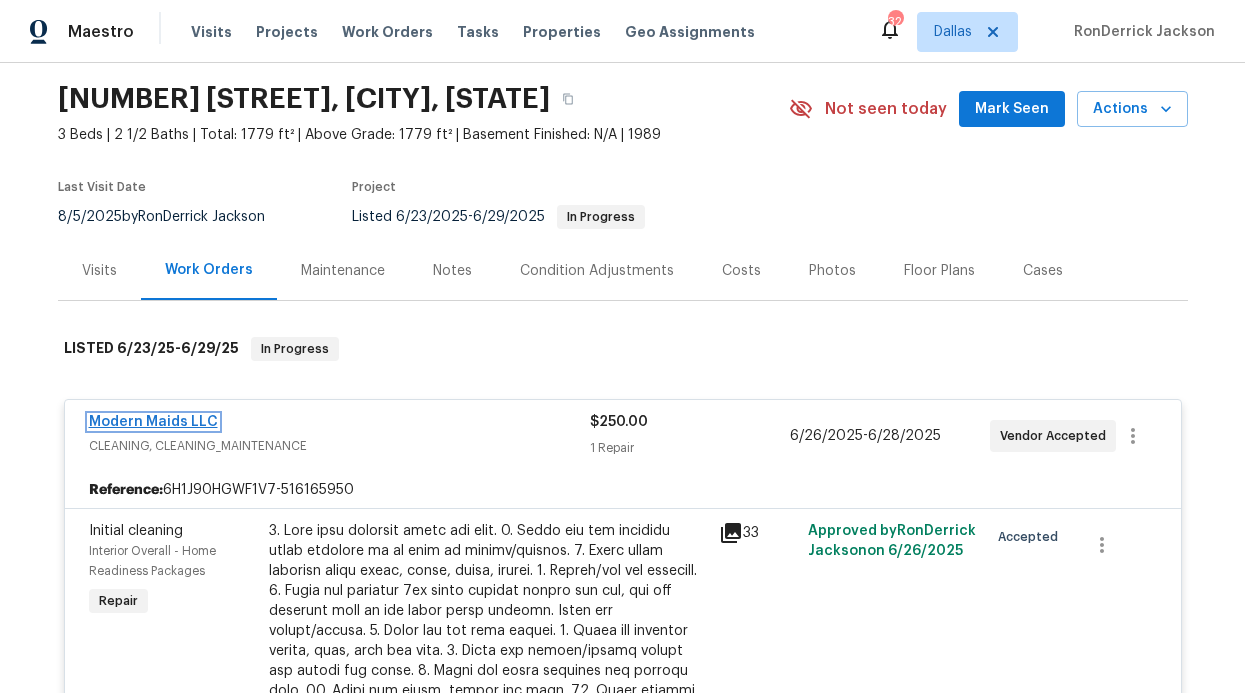 click on "Modern Maids LLC" at bounding box center (153, 422) 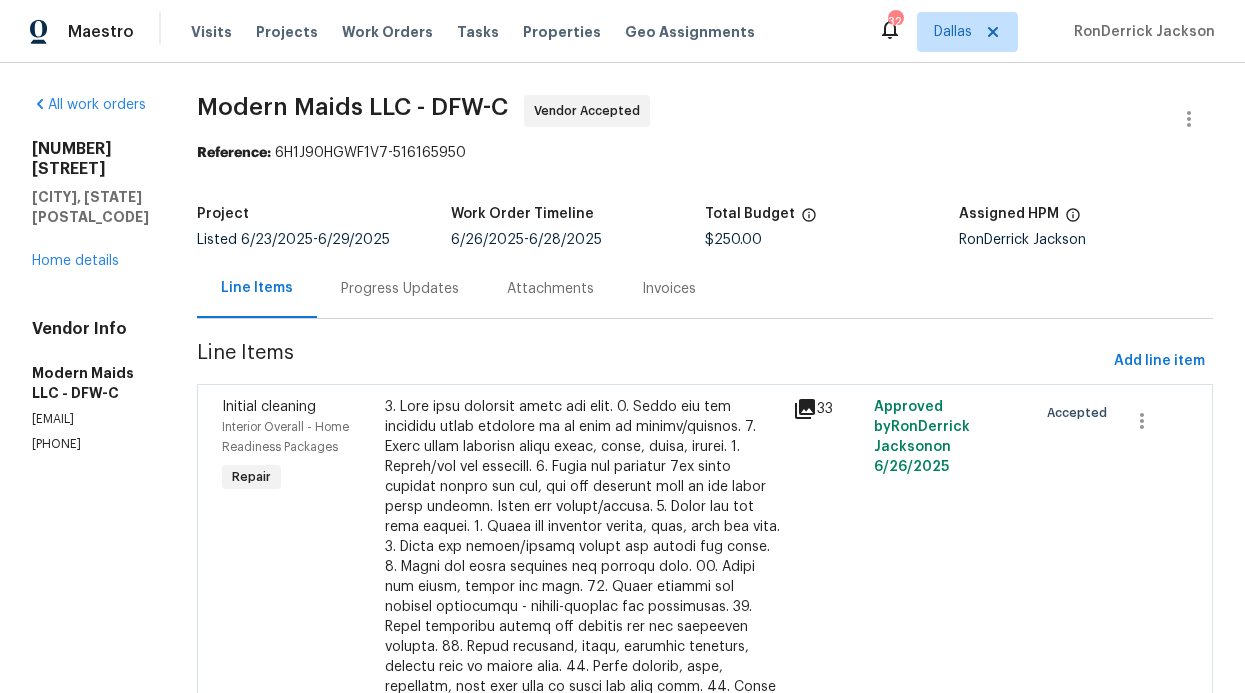 click on "Progress Updates" at bounding box center (400, 288) 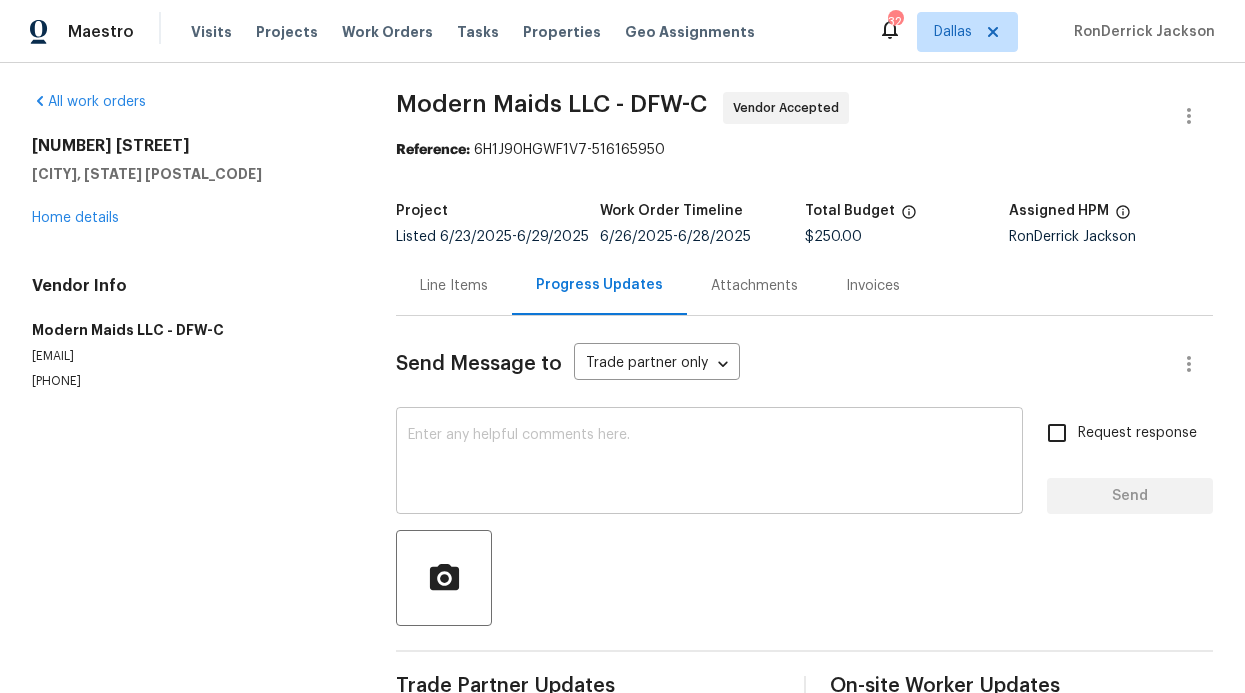 scroll, scrollTop: 15, scrollLeft: 0, axis: vertical 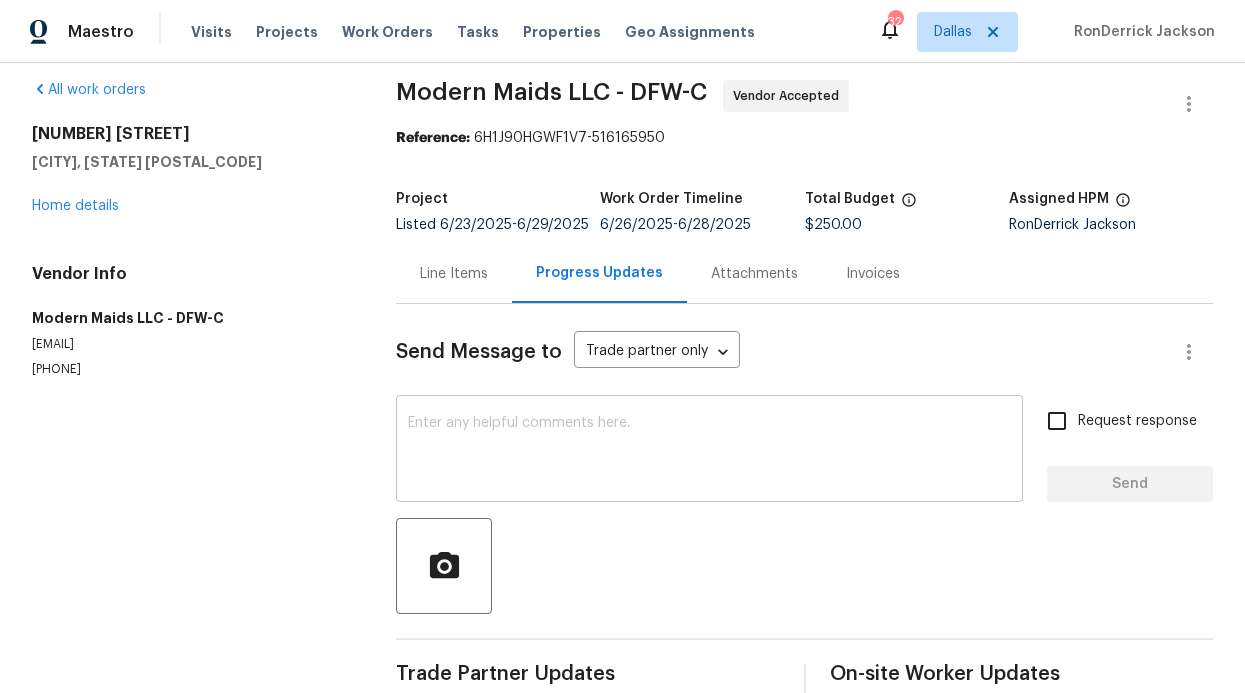 click at bounding box center (709, 451) 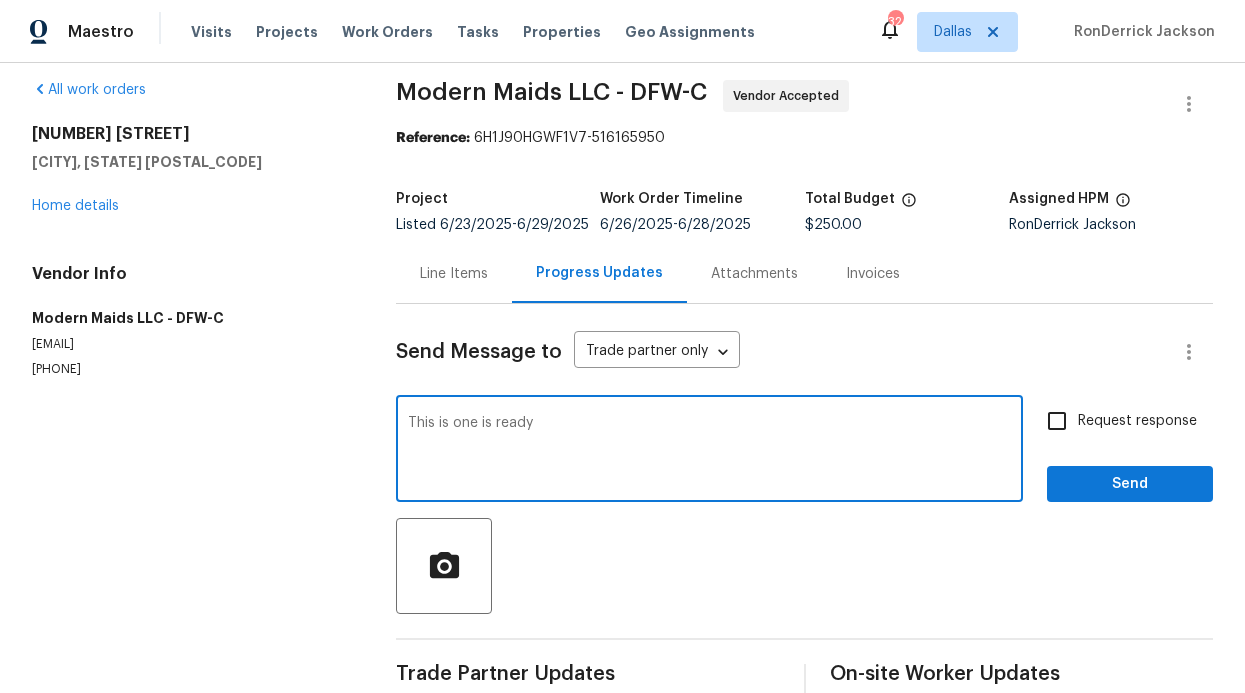 type on "This is one is ready" 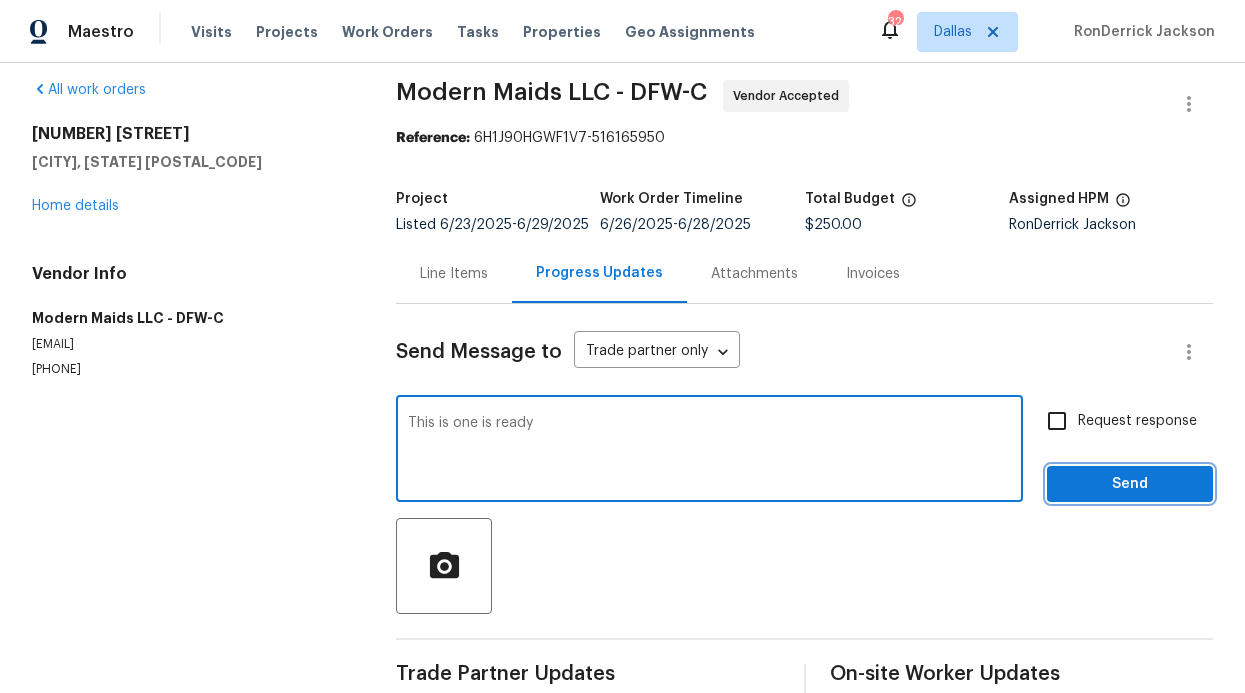 click on "Send" at bounding box center [1130, 484] 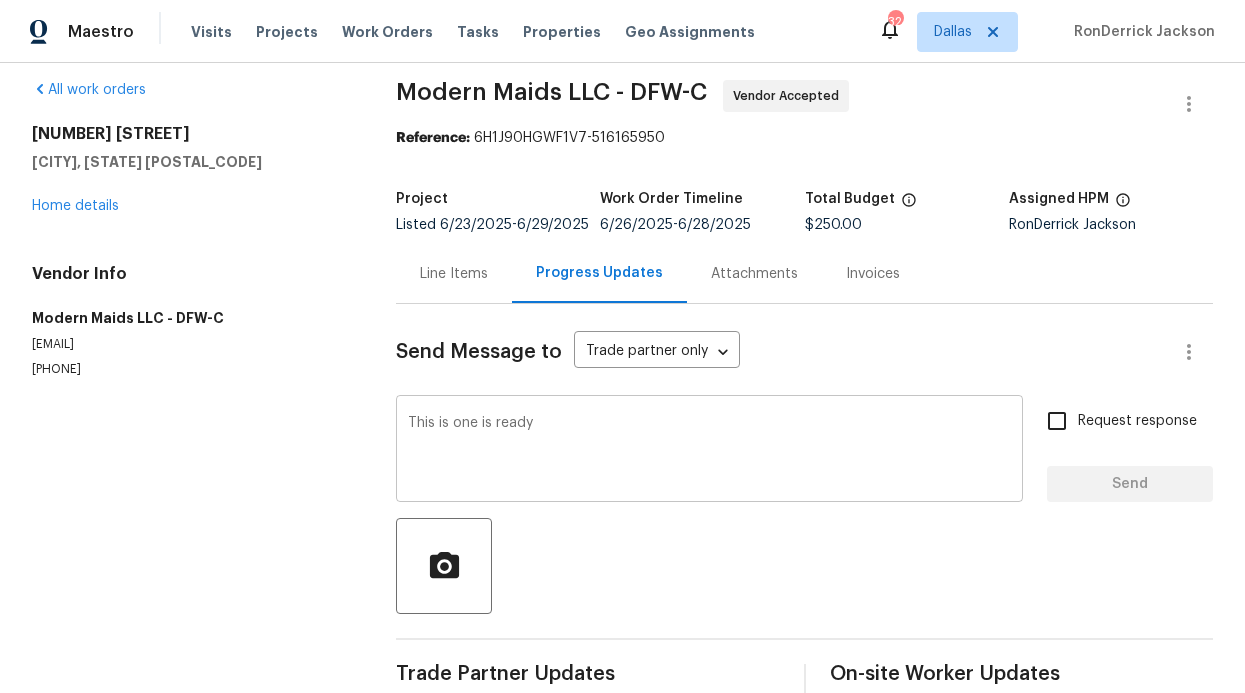 type 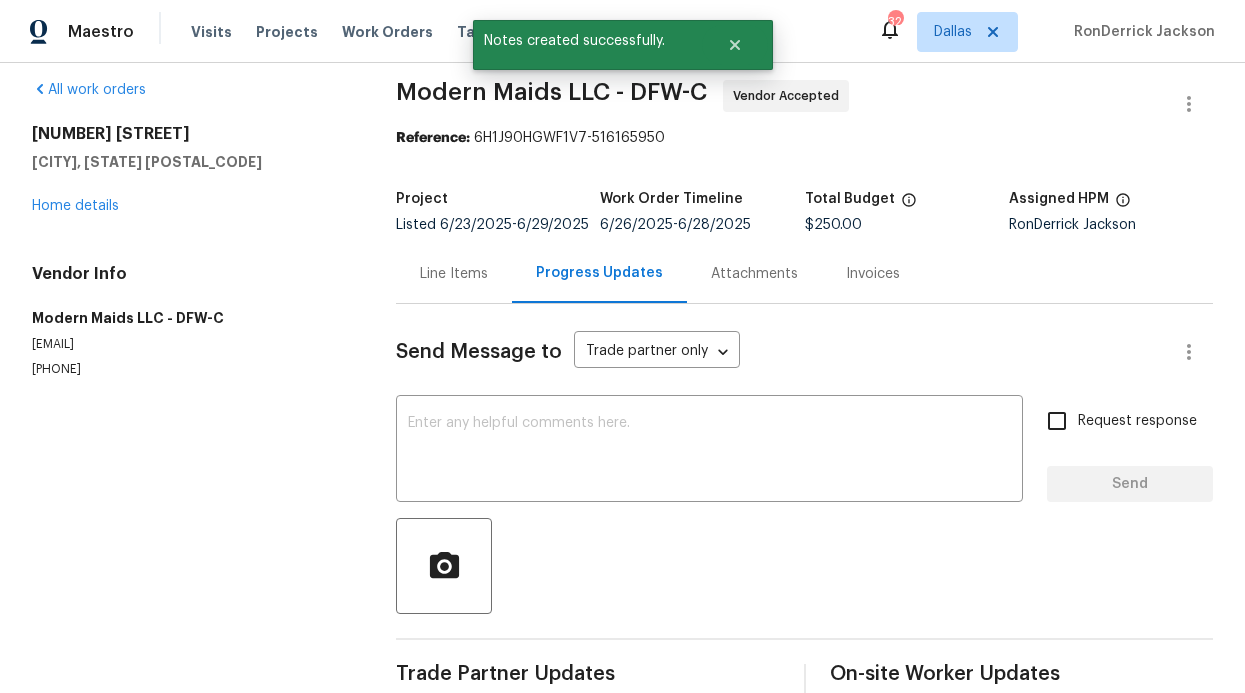 click on "Send Message to Trade partner only Trade partner only ​" at bounding box center (780, 352) 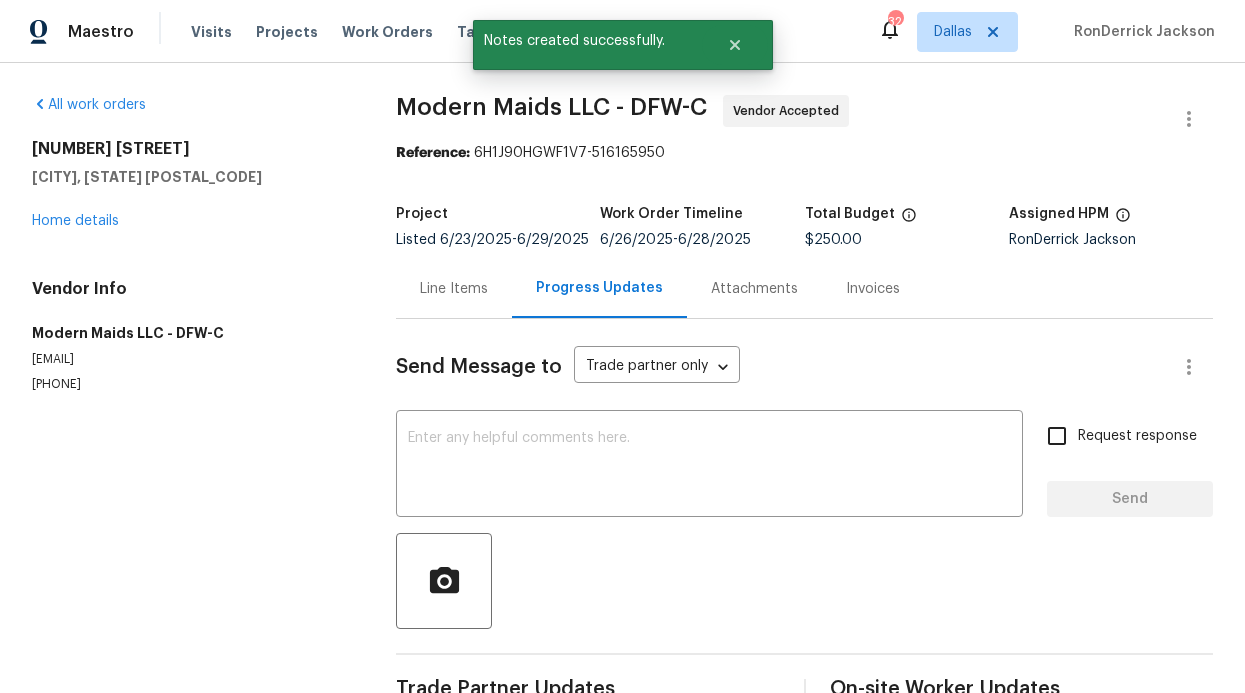scroll, scrollTop: 0, scrollLeft: 0, axis: both 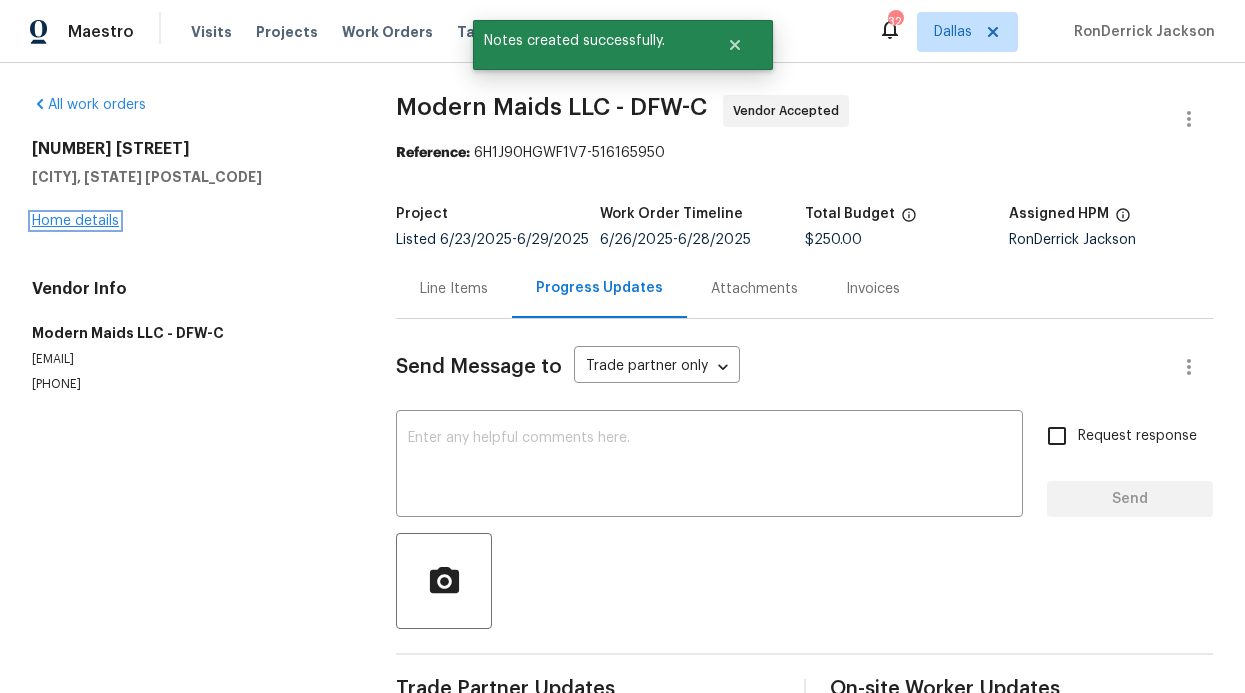 click on "Home details" at bounding box center (75, 221) 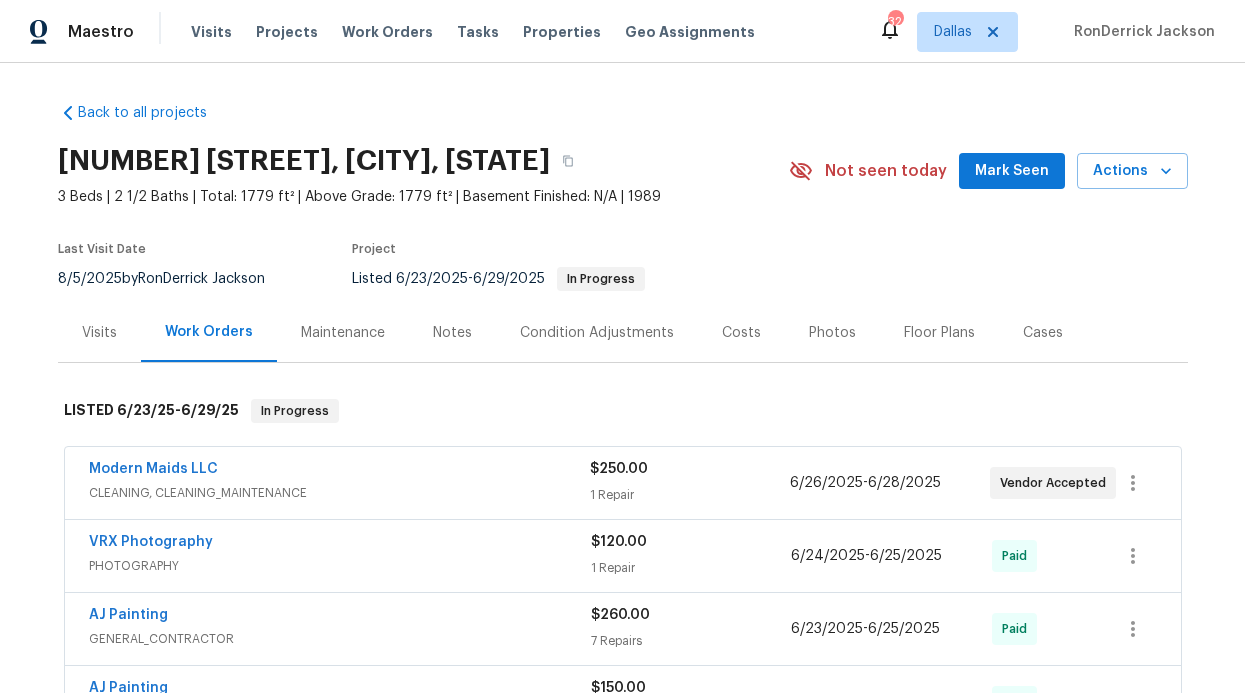 scroll, scrollTop: 0, scrollLeft: 0, axis: both 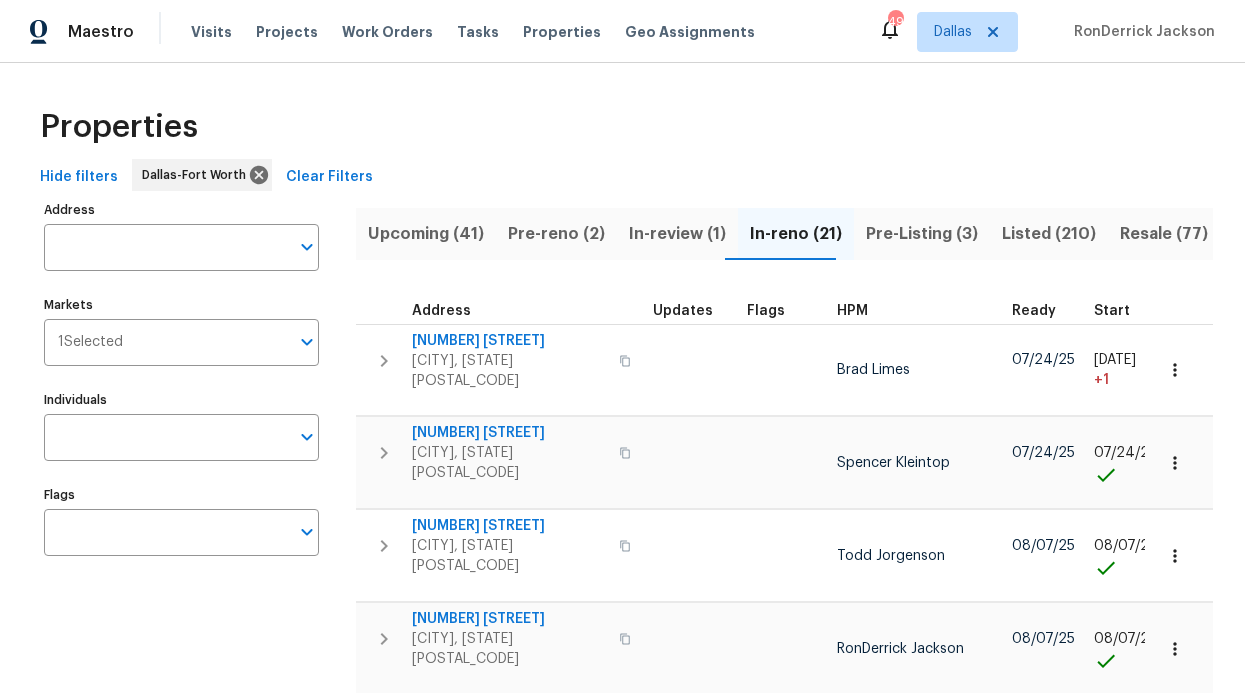 click on "Pre-Listing (3)" at bounding box center [922, 234] 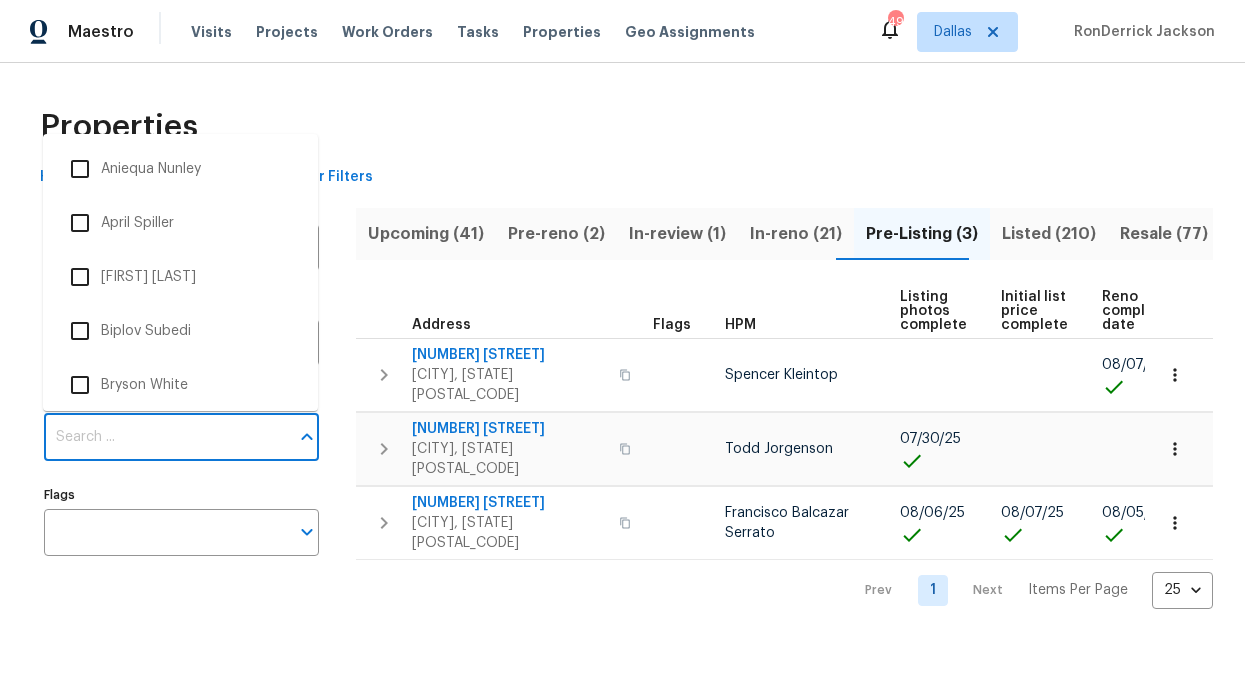 click on "Individuals" at bounding box center (166, 437) 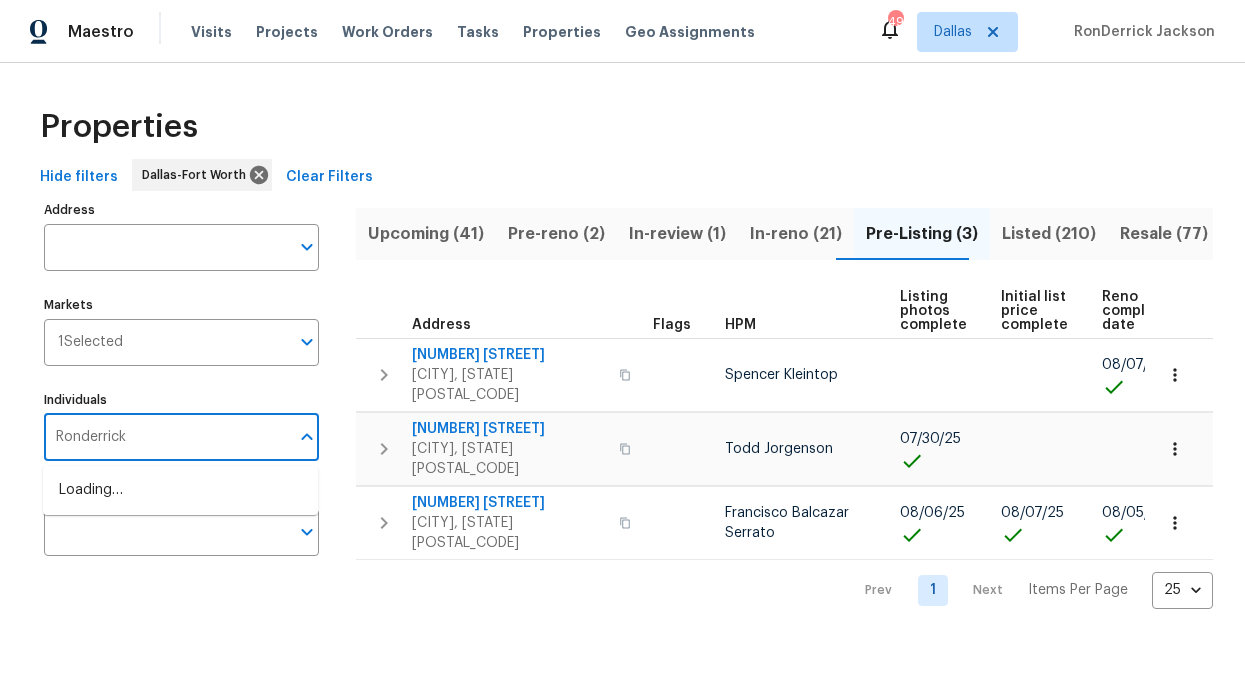 type on "Ronderrick" 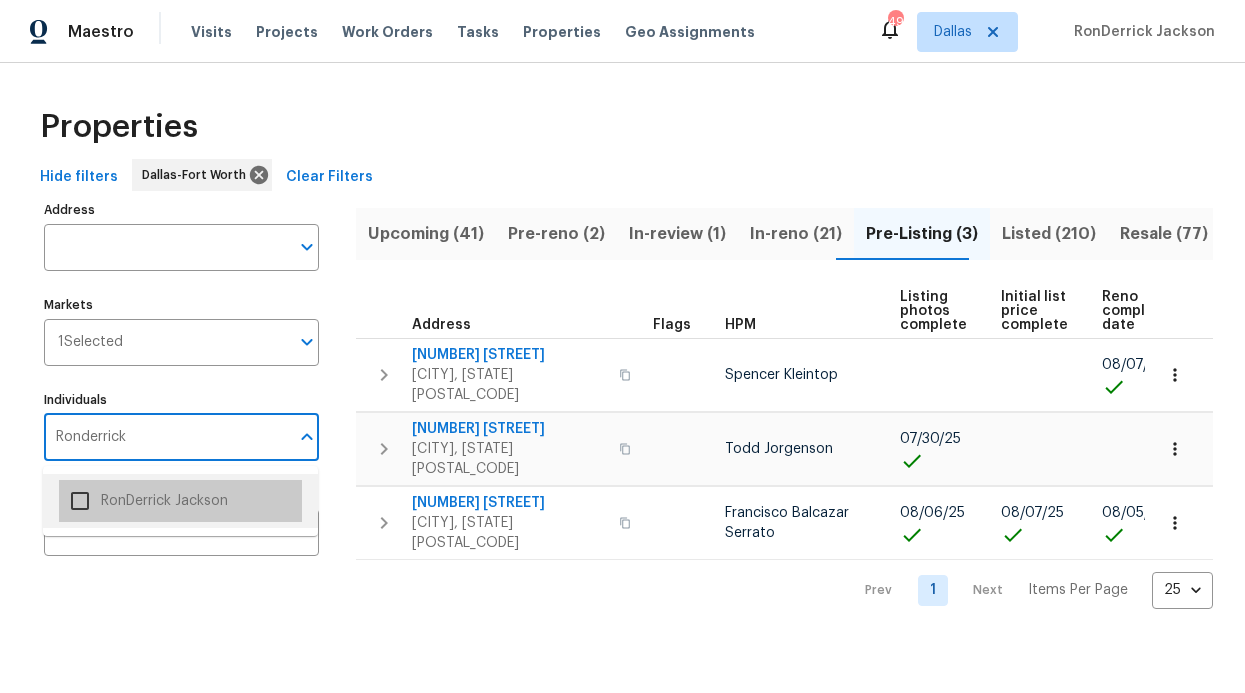 click on "RonDerrick Jackson" at bounding box center (180, 501) 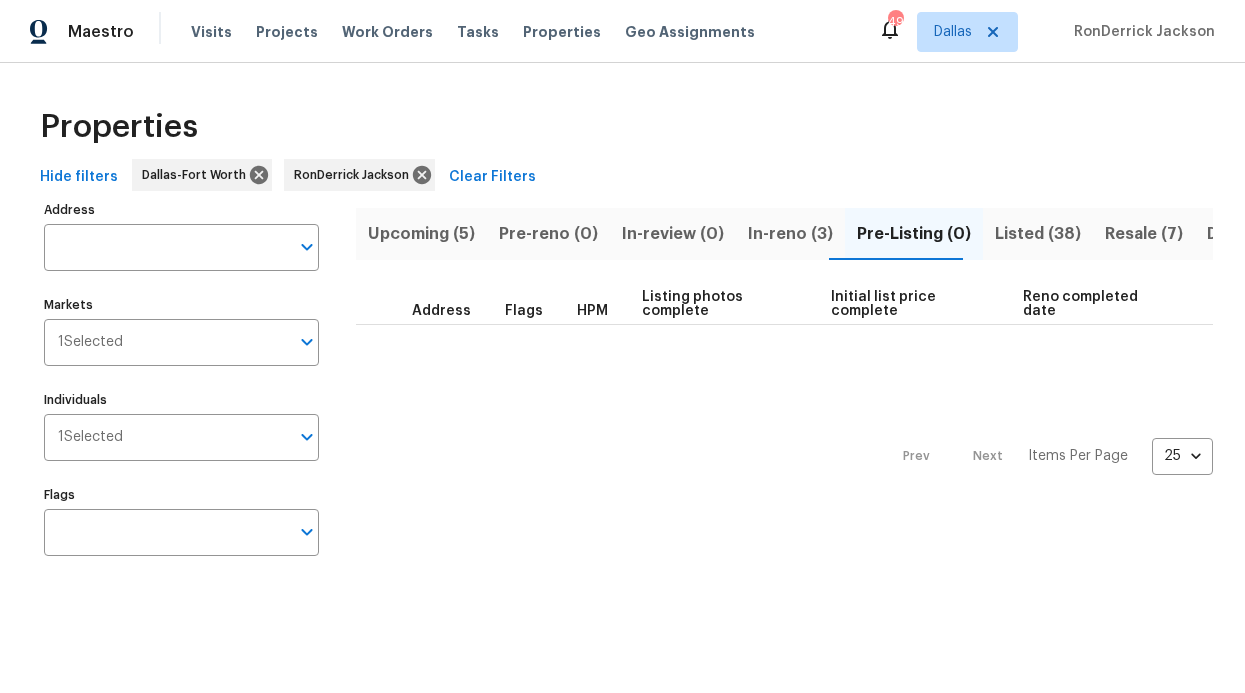 click on "In-reno (3)" at bounding box center (790, 234) 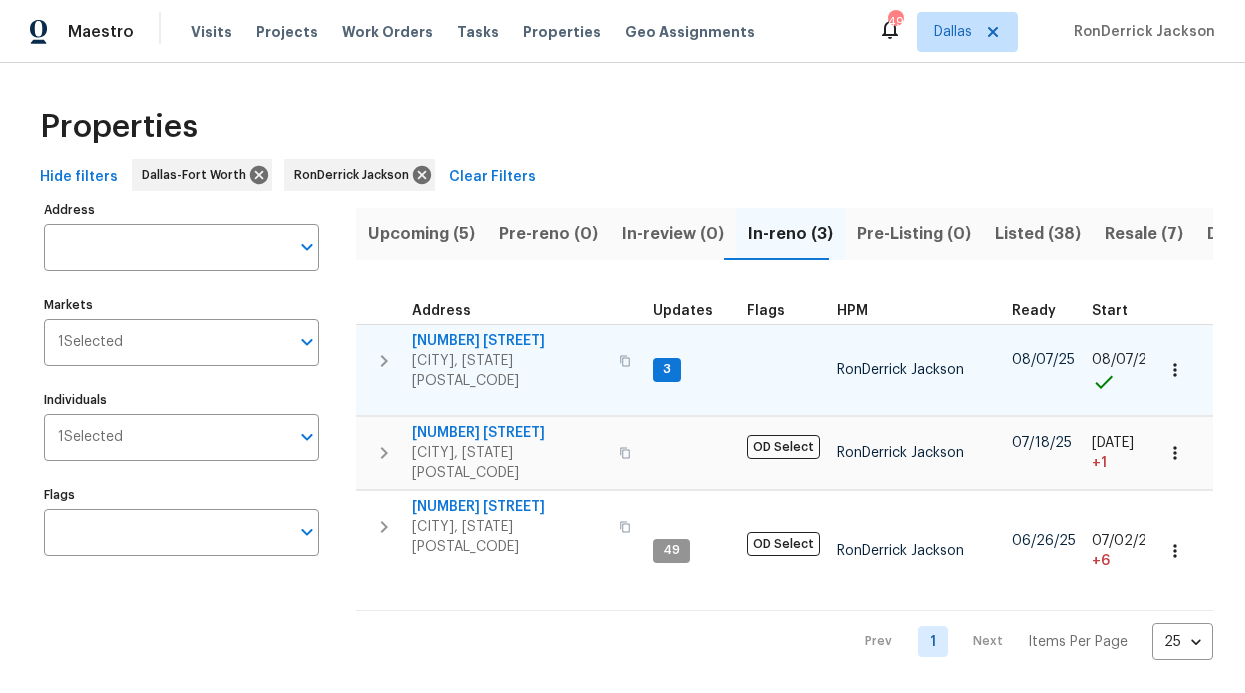 click on "3" at bounding box center [692, 370] 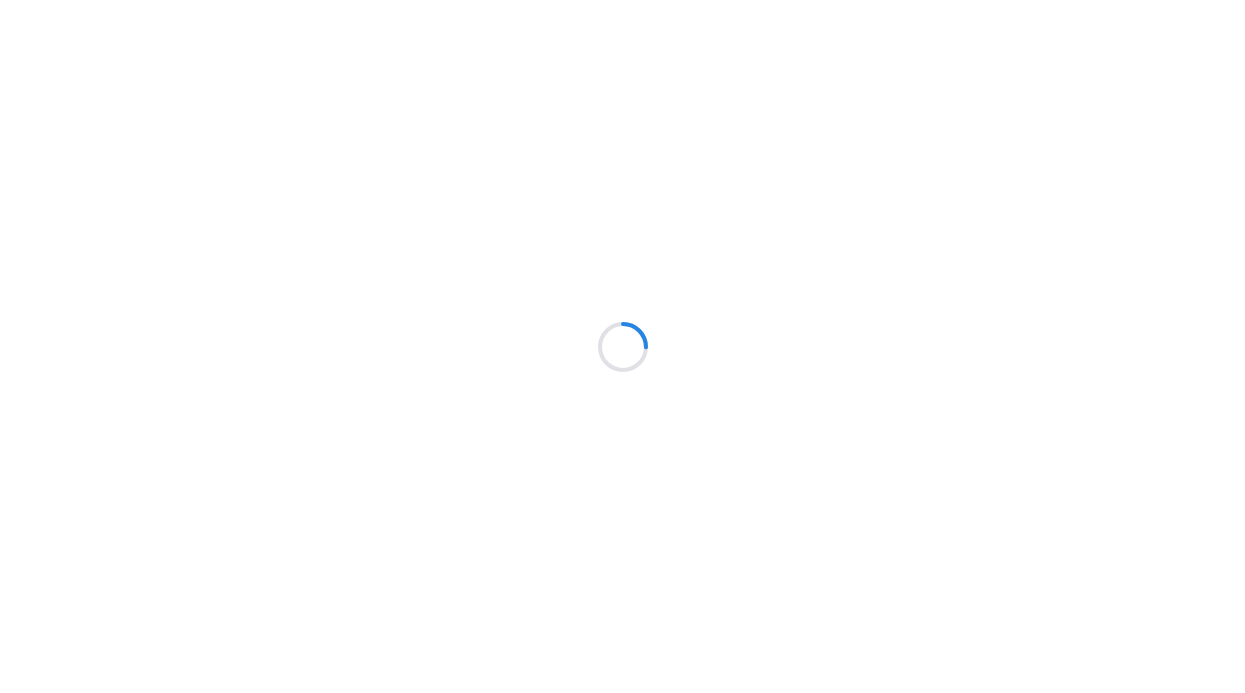 scroll, scrollTop: 0, scrollLeft: 0, axis: both 